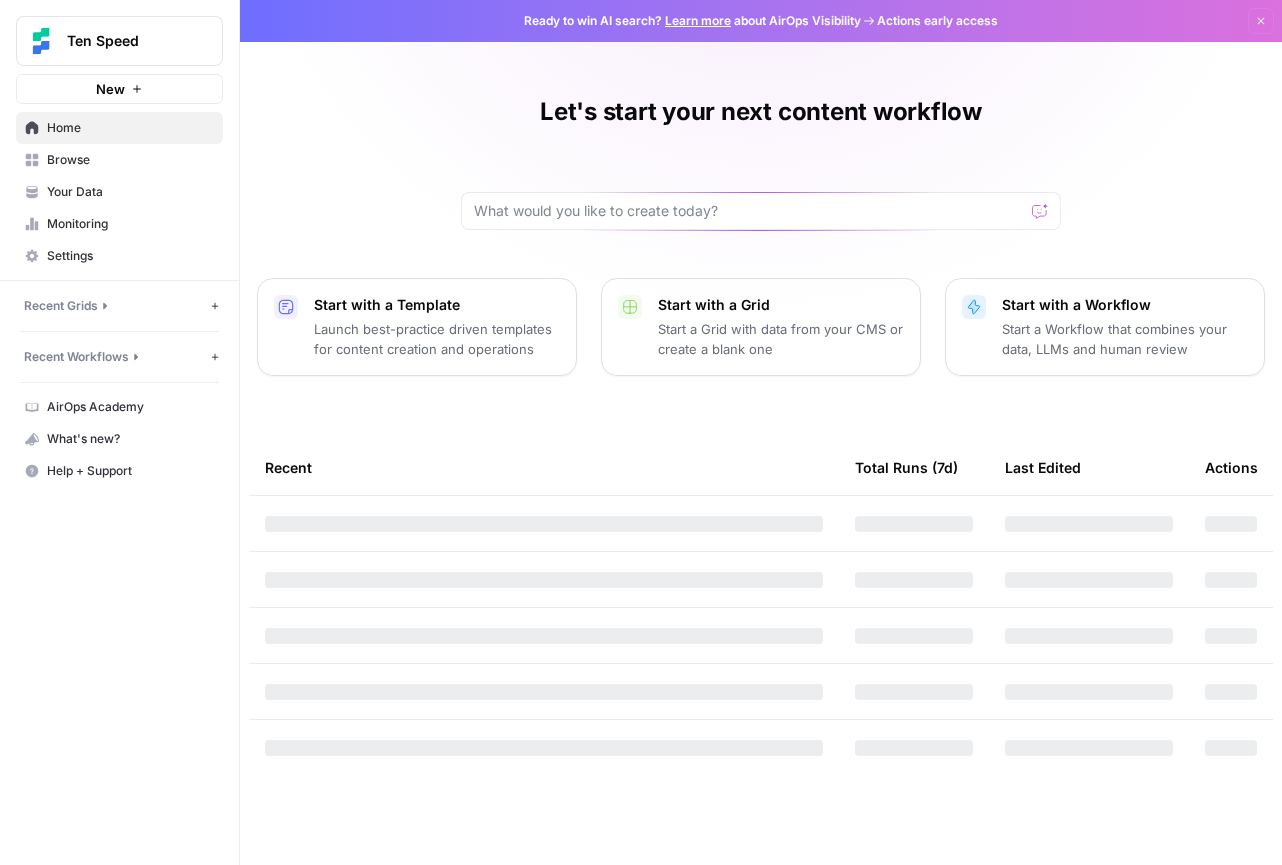 scroll, scrollTop: 0, scrollLeft: 0, axis: both 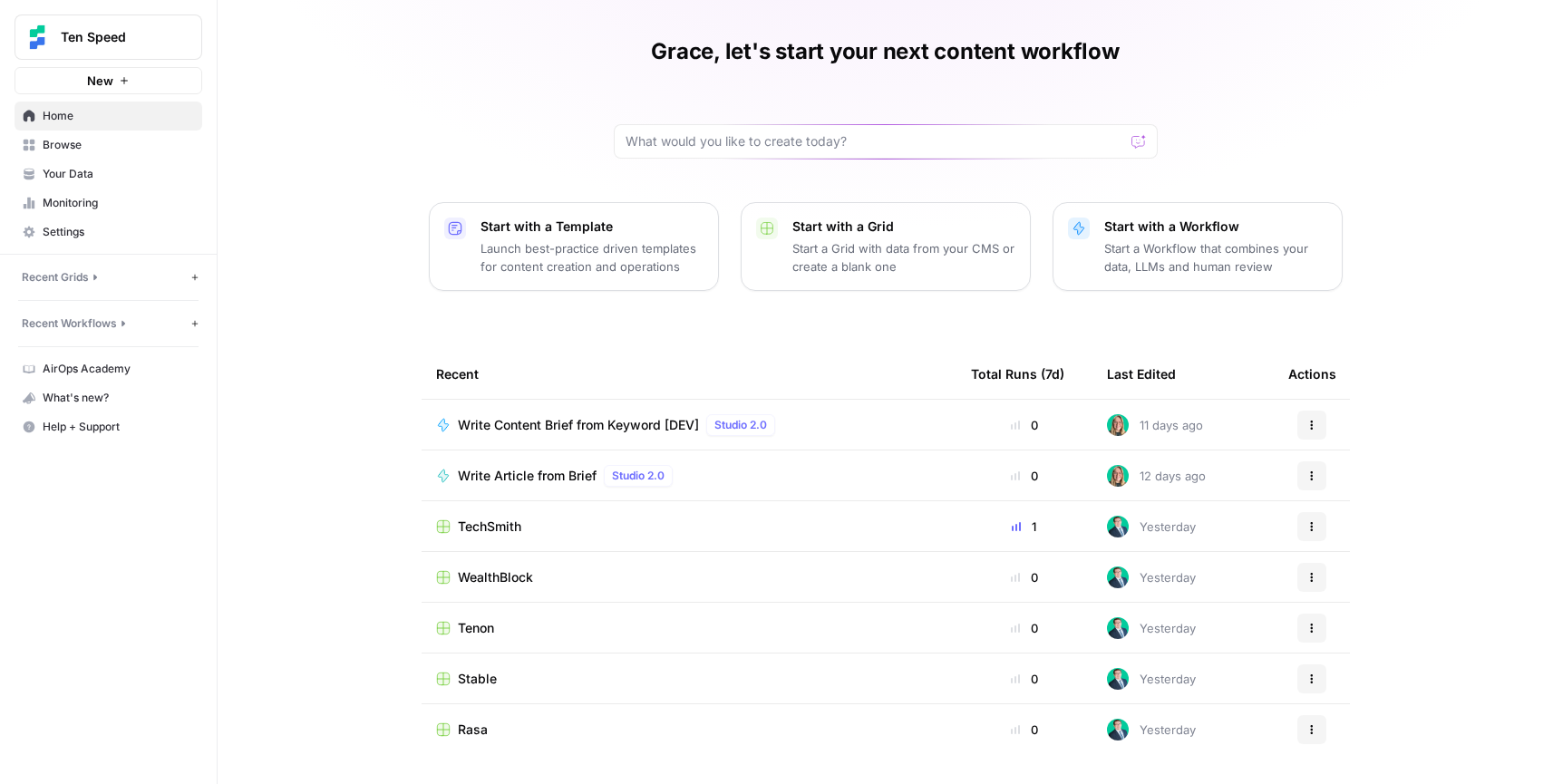 click on "Your Data" at bounding box center (118, 174) 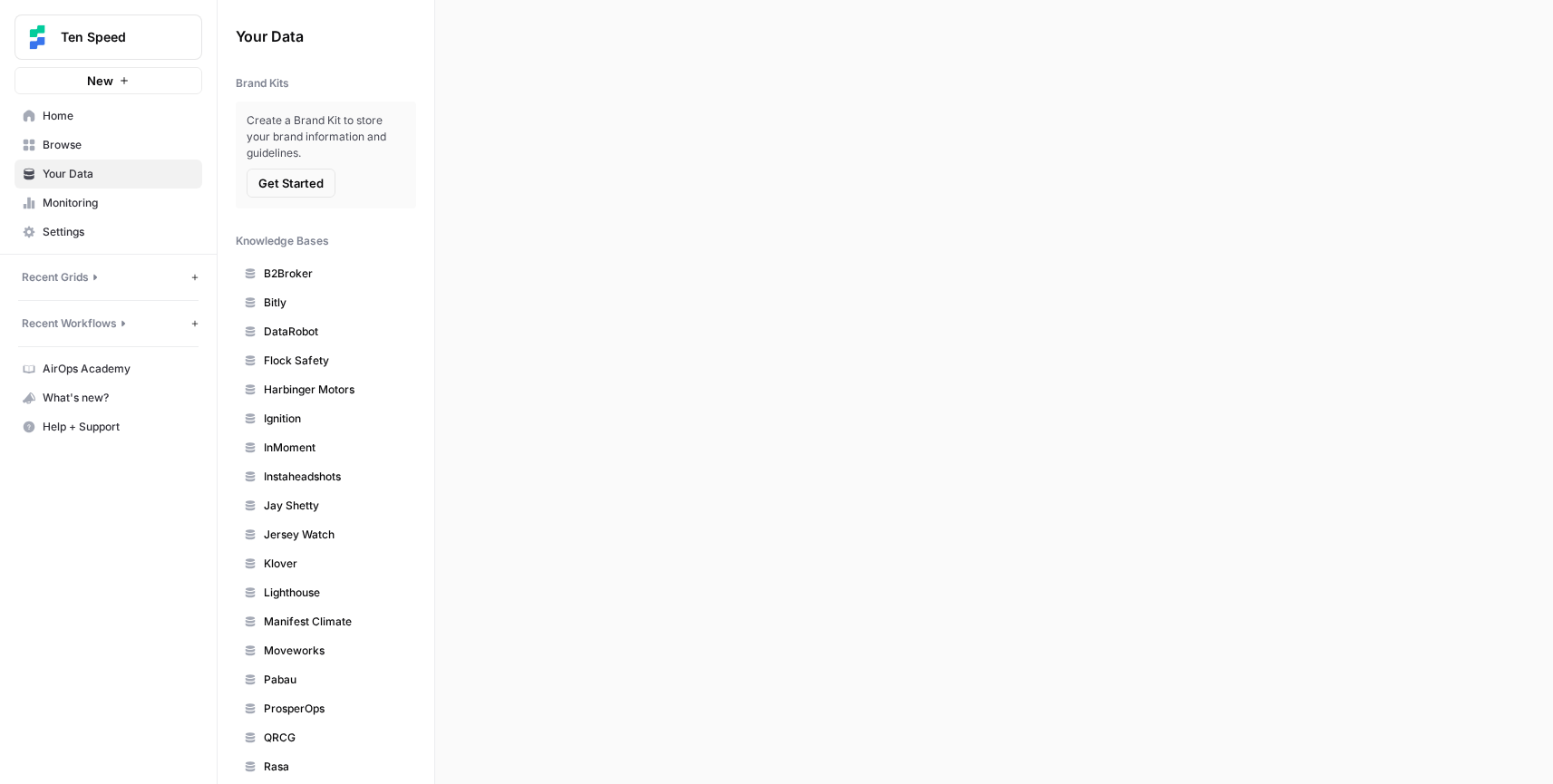 scroll, scrollTop: 0, scrollLeft: 0, axis: both 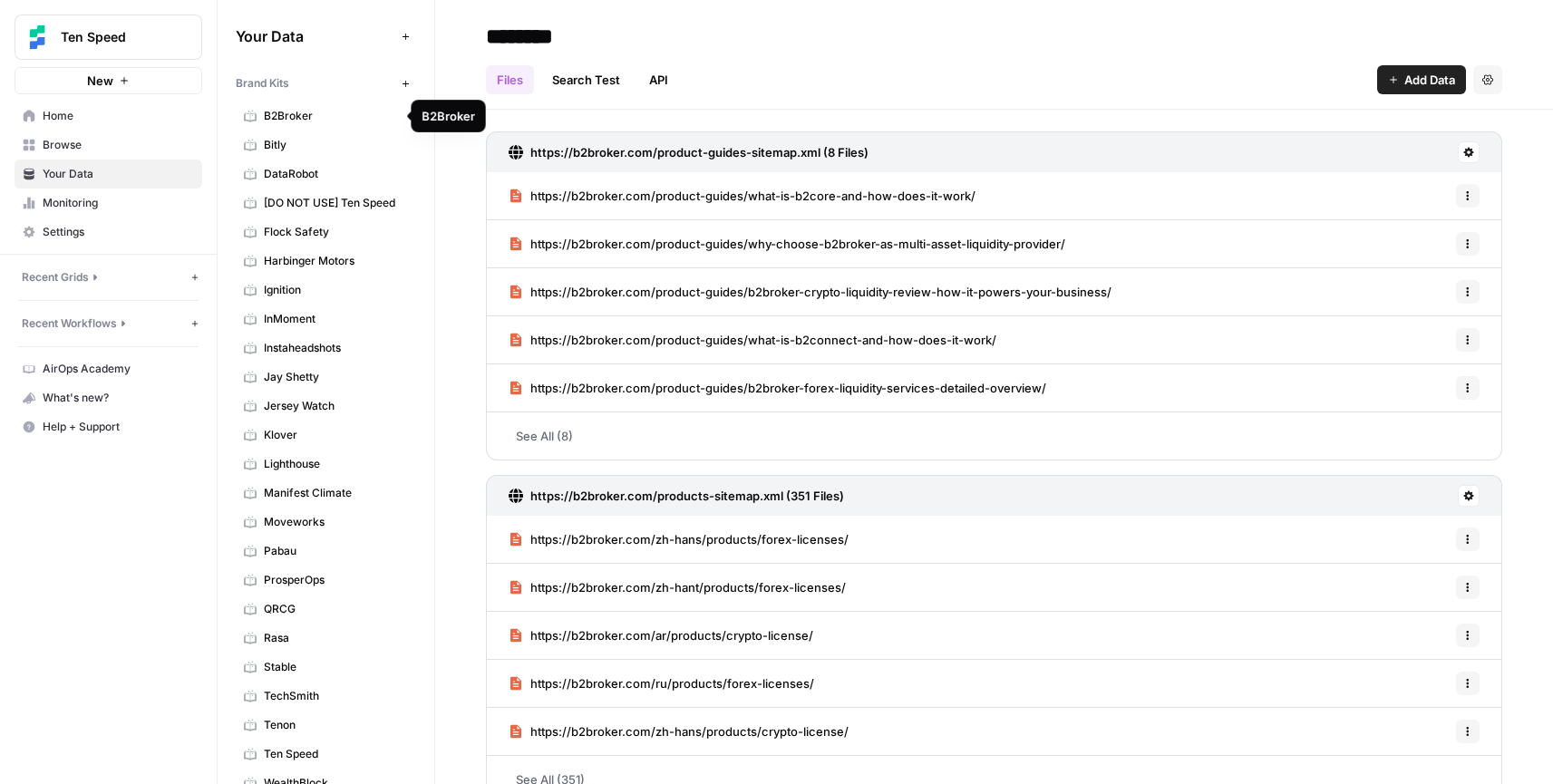 click on "B2Broker" at bounding box center (335, 116) 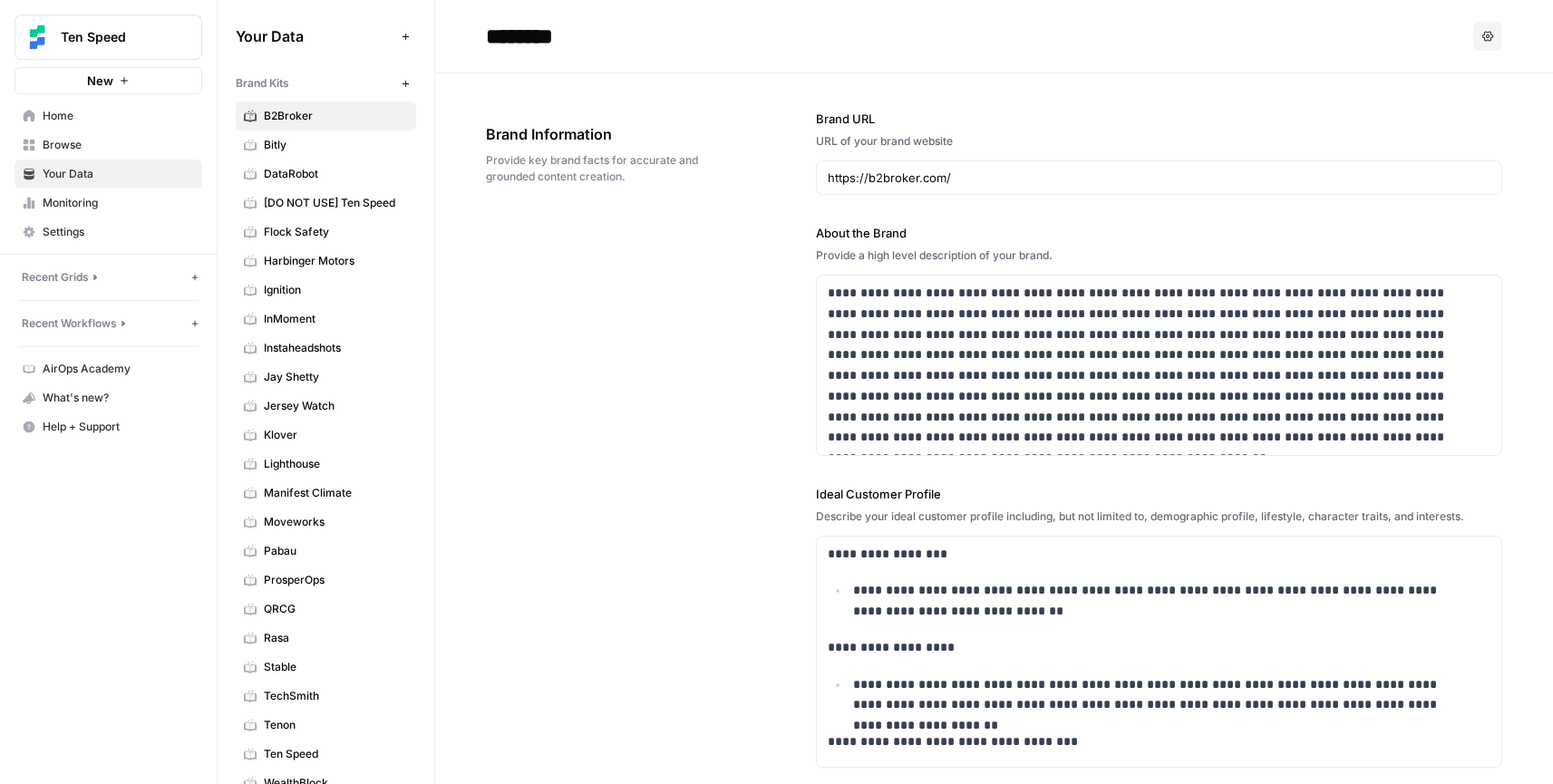 click on "Bitly" at bounding box center [335, 145] 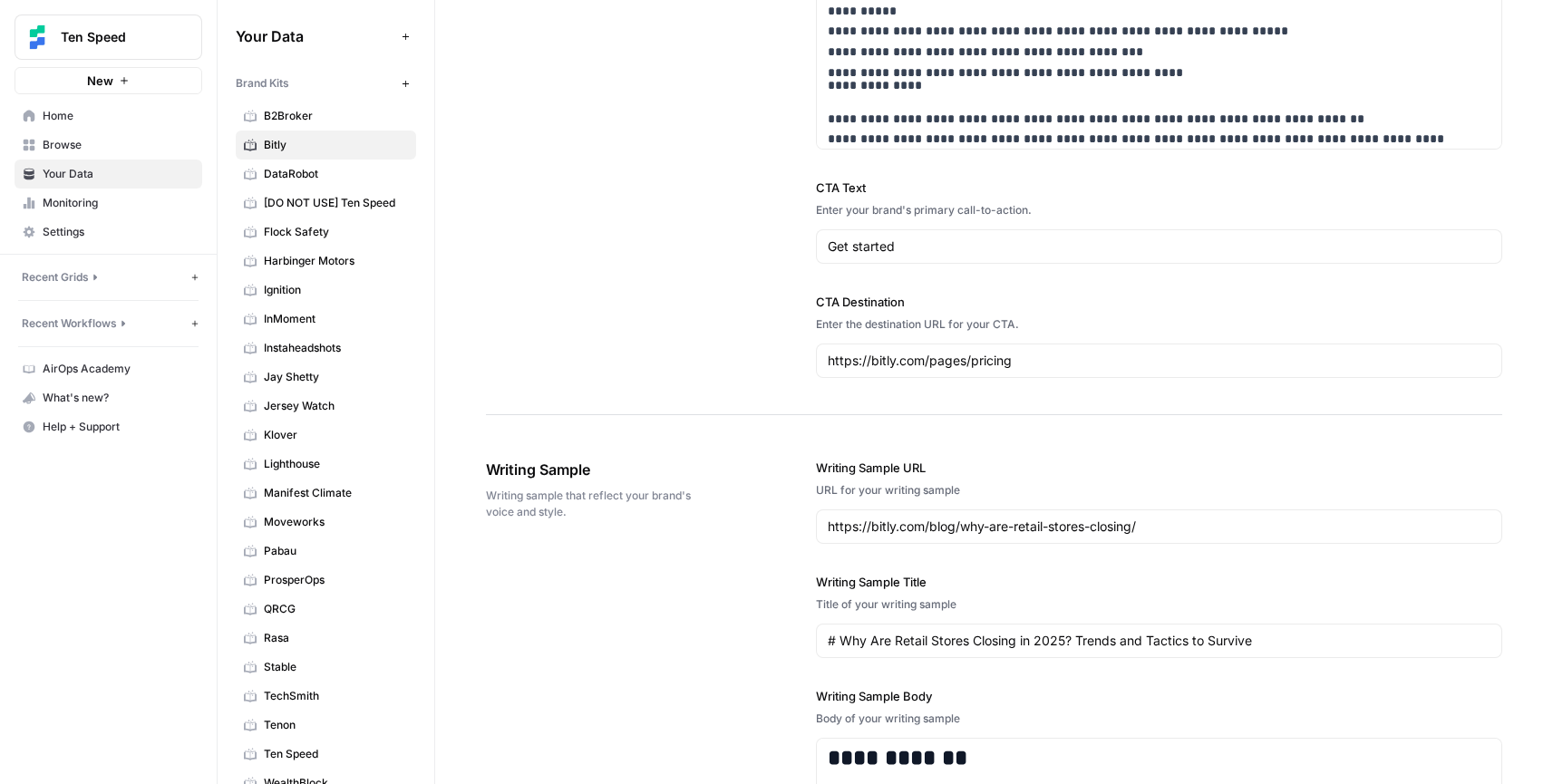 scroll, scrollTop: 1870, scrollLeft: 0, axis: vertical 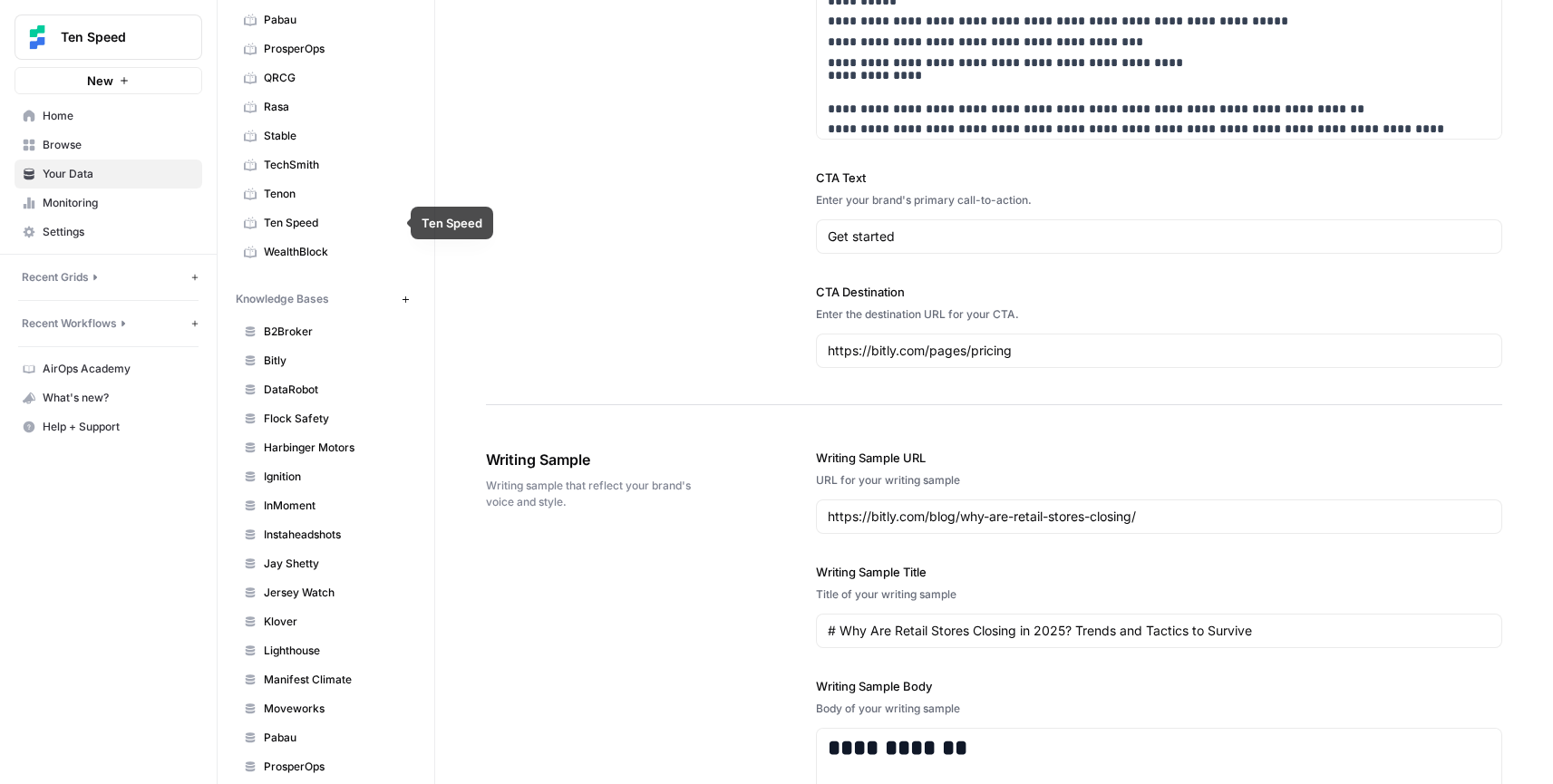 click on "Tenon" at bounding box center (335, 194) 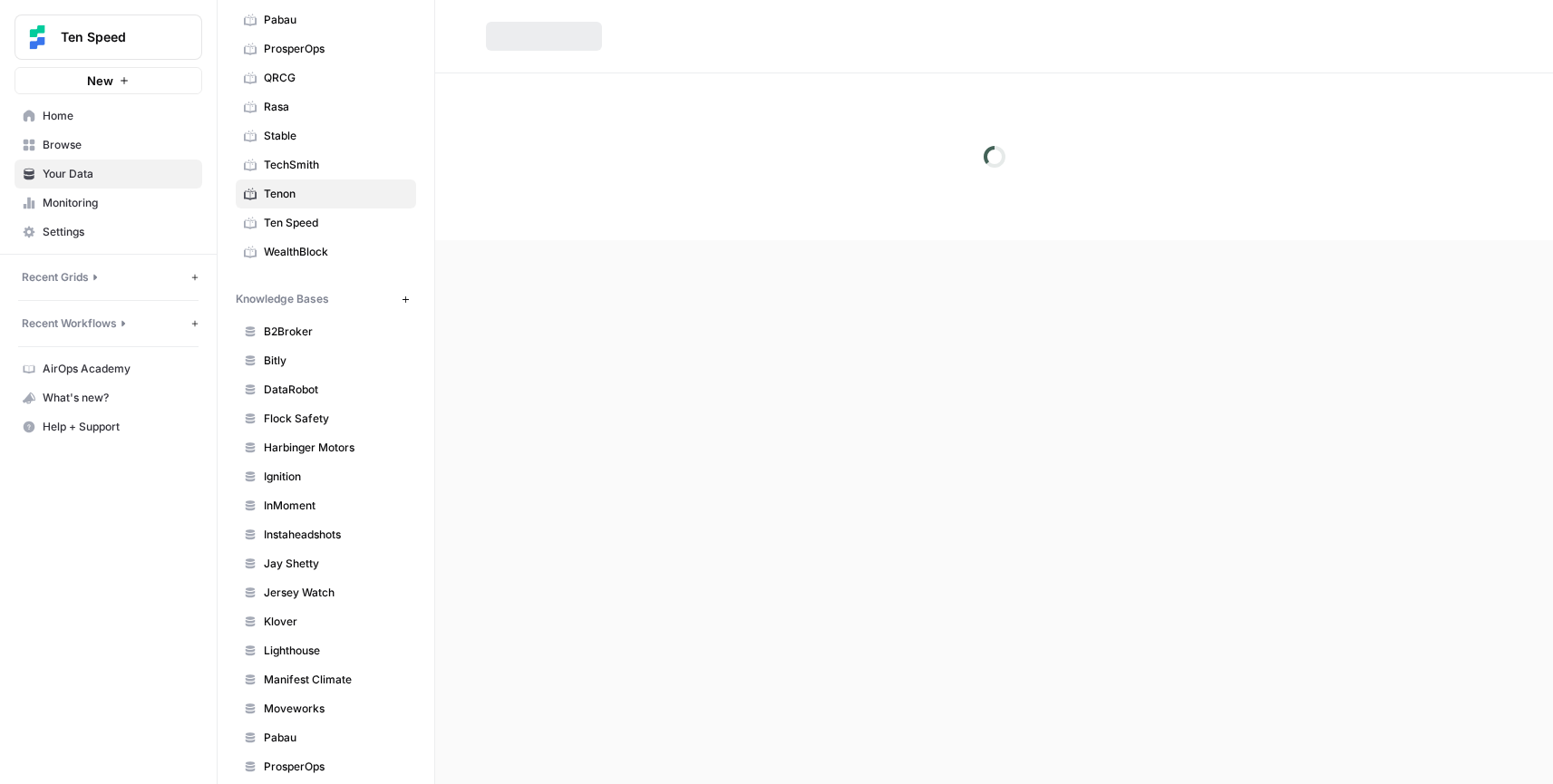 scroll, scrollTop: 0, scrollLeft: 0, axis: both 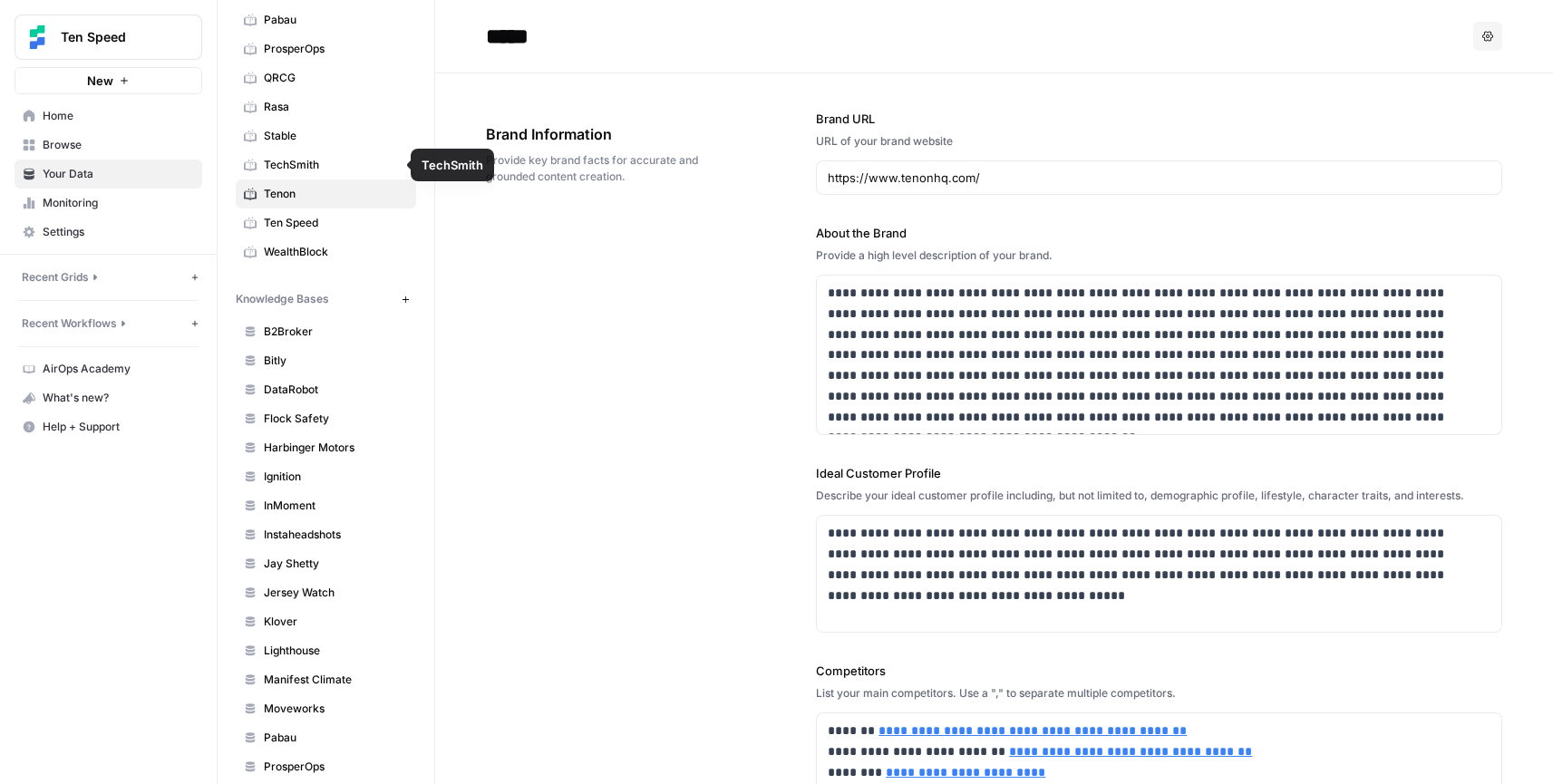 click on "Stable" at bounding box center [325, 136] 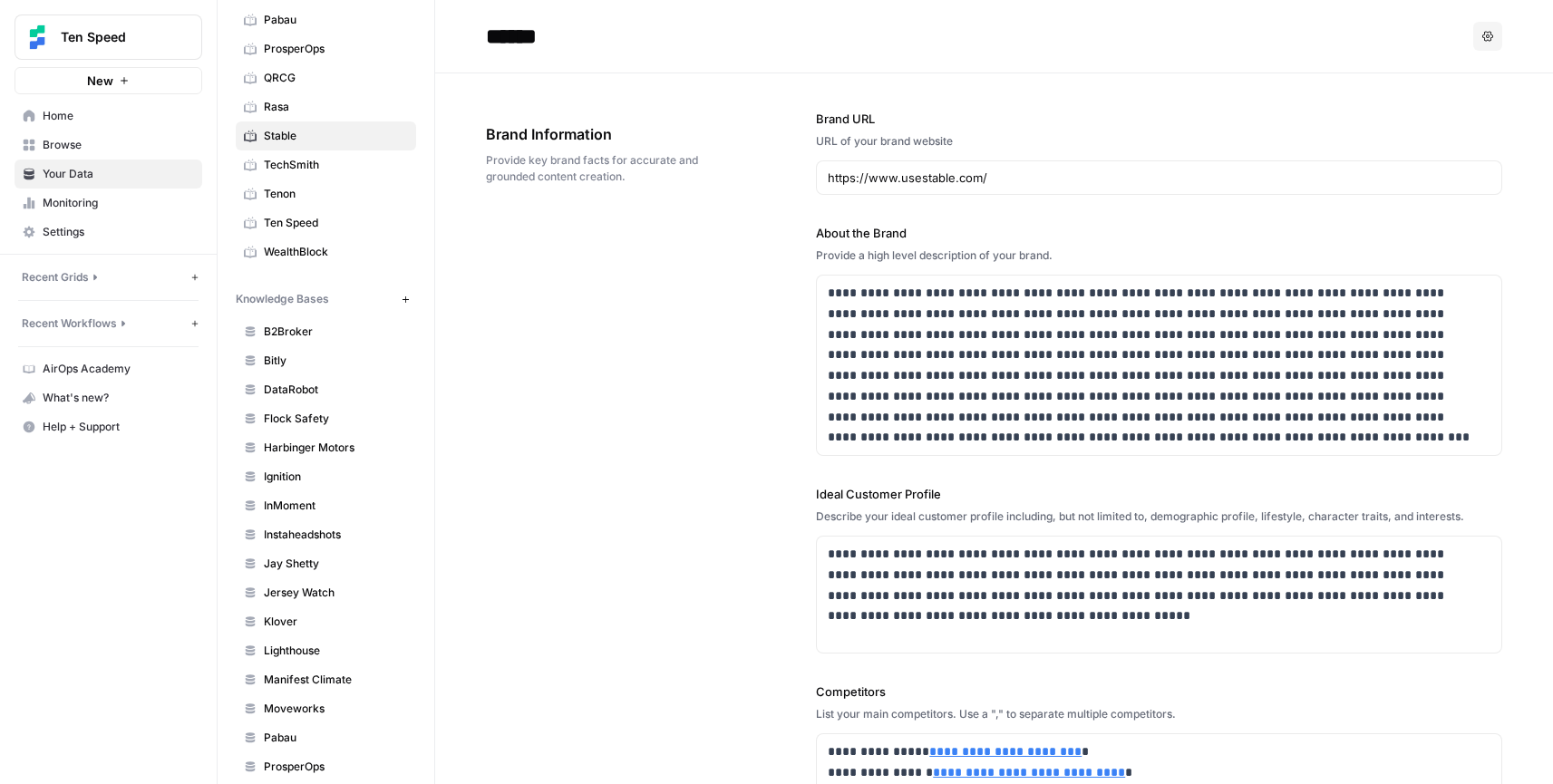 click on "QRCG" at bounding box center (335, 78) 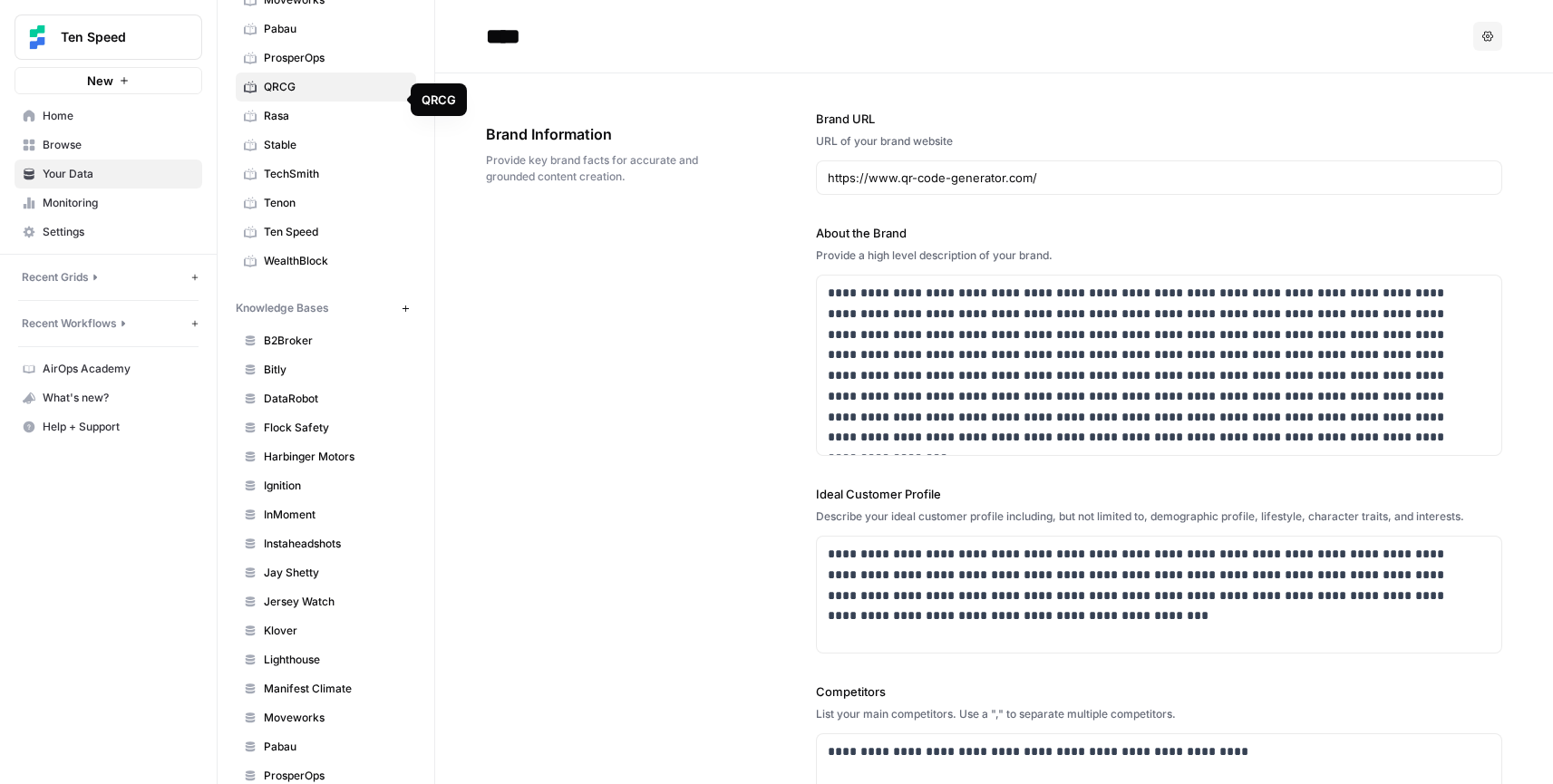 scroll, scrollTop: 508, scrollLeft: 0, axis: vertical 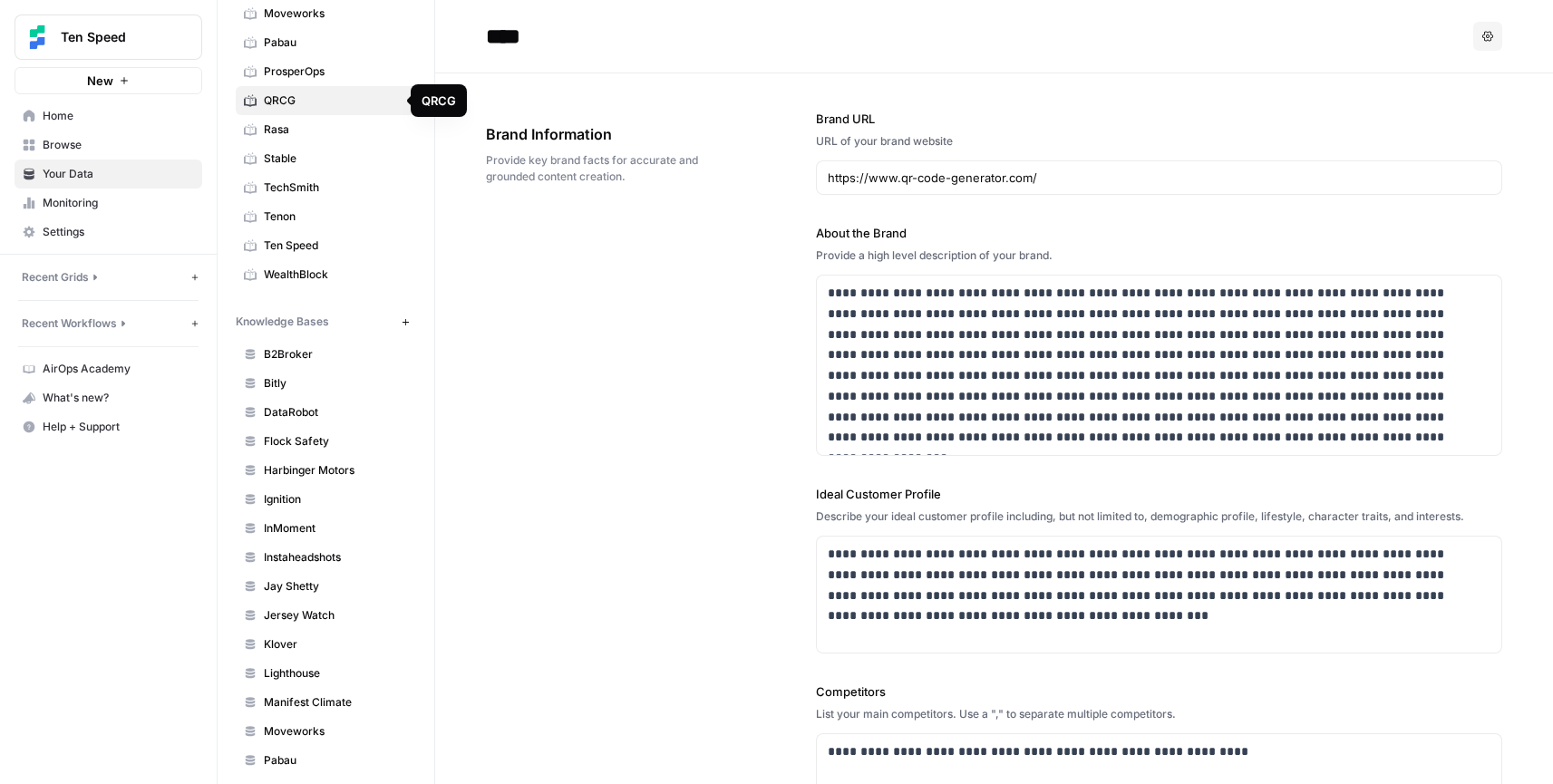 click on "ProsperOps" at bounding box center [335, 72] 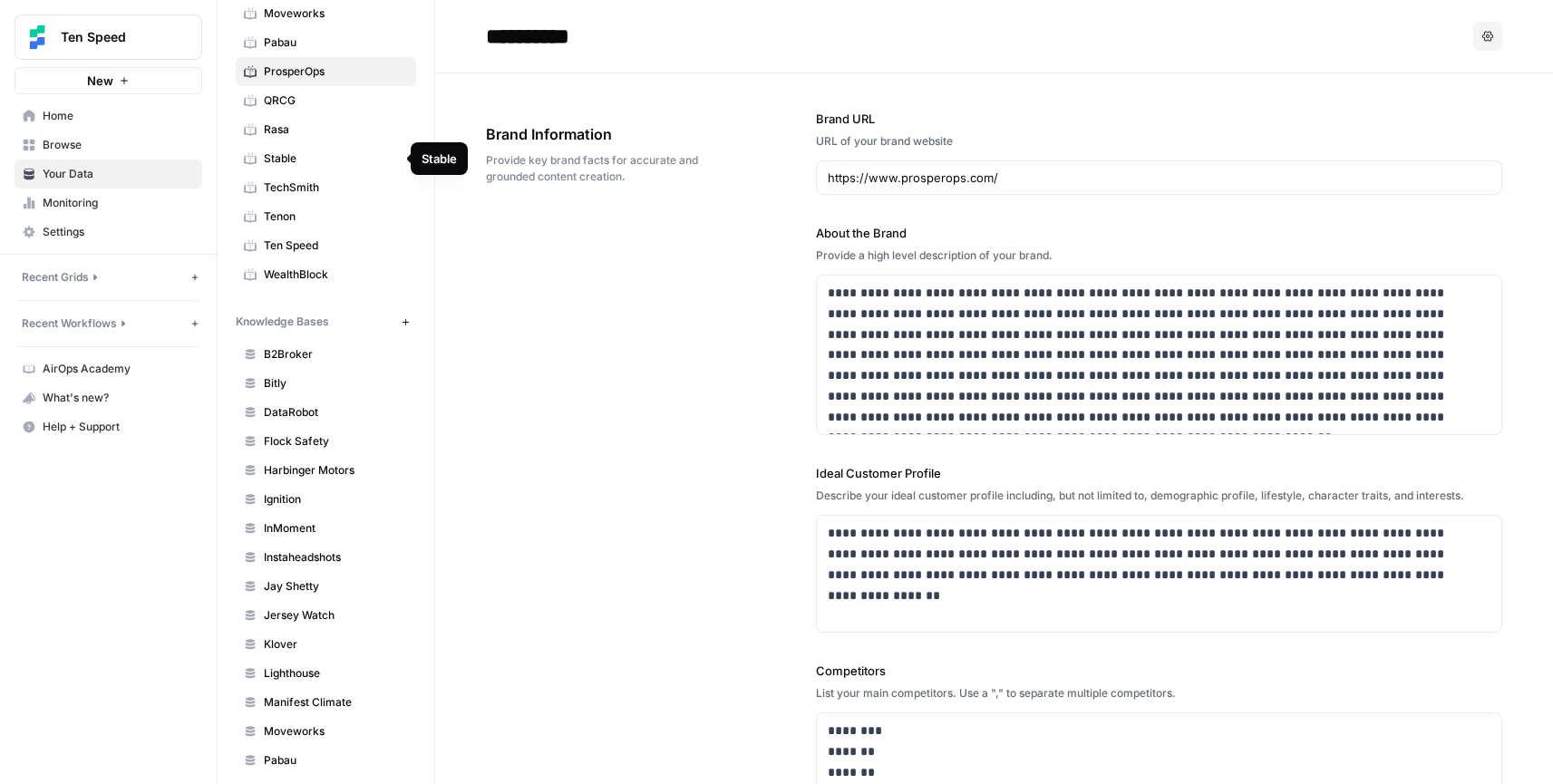 scroll, scrollTop: 505, scrollLeft: 0, axis: vertical 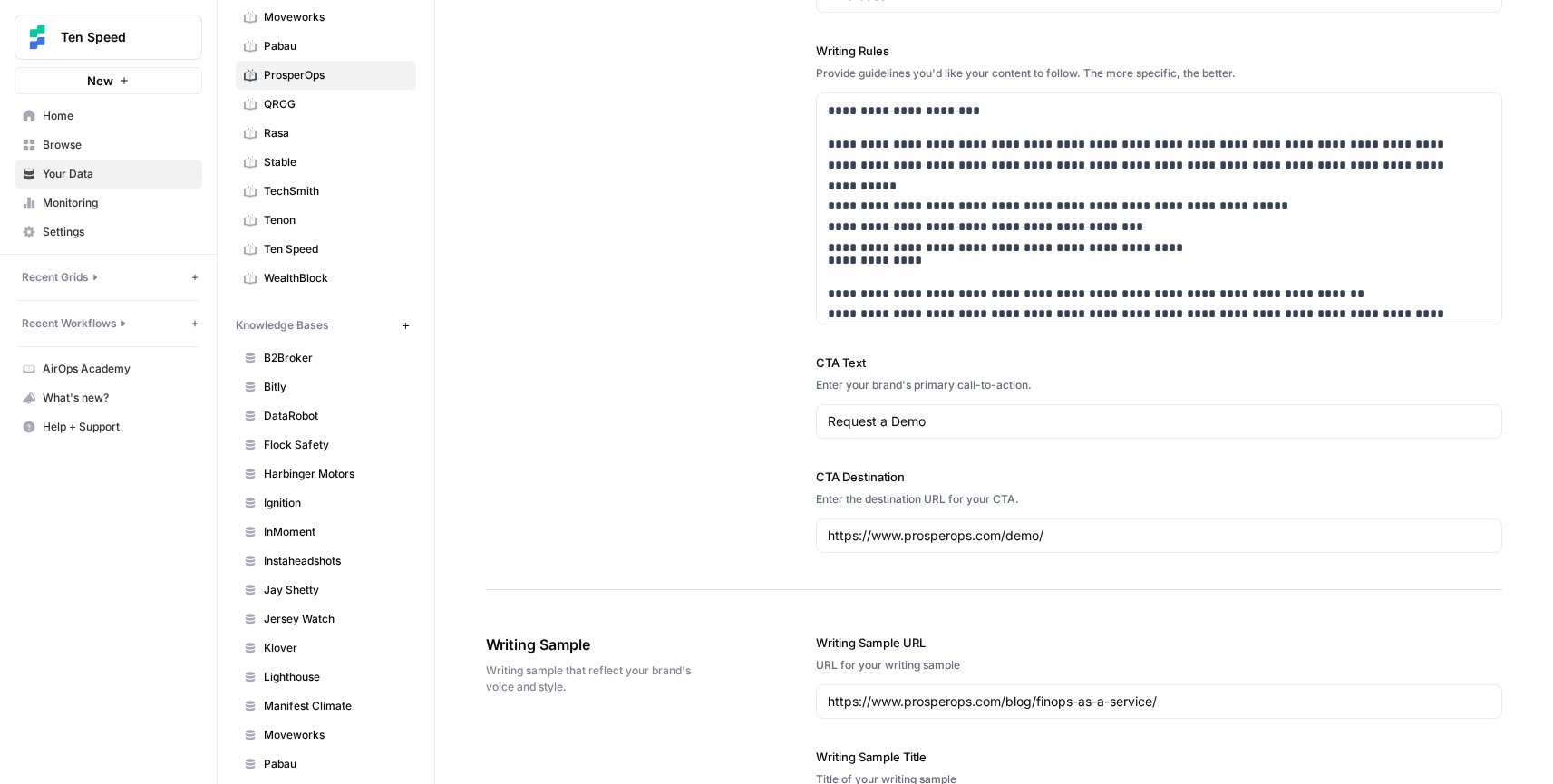 click on "Rasa" at bounding box center (335, 133) 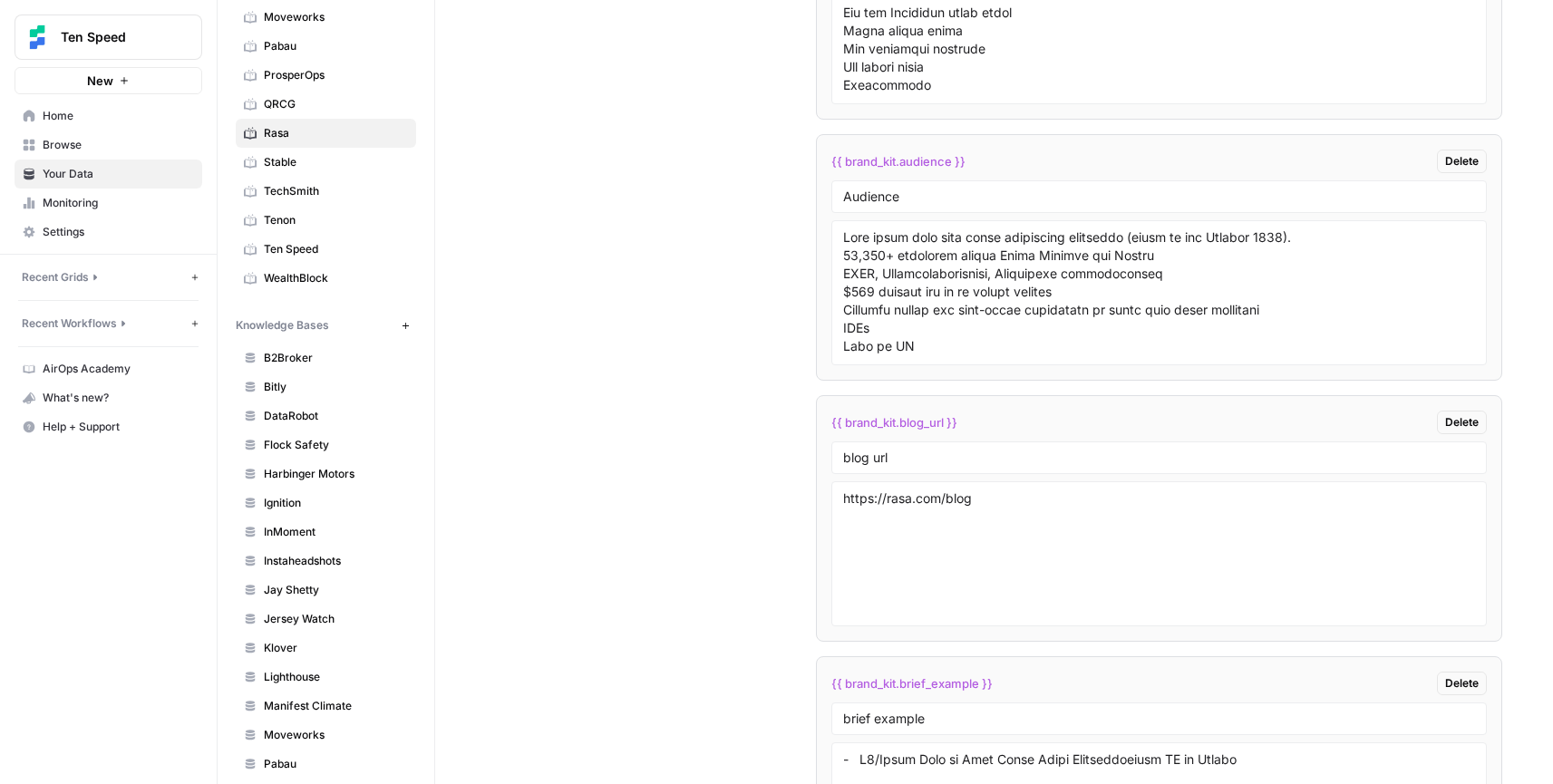 scroll, scrollTop: 4028, scrollLeft: 0, axis: vertical 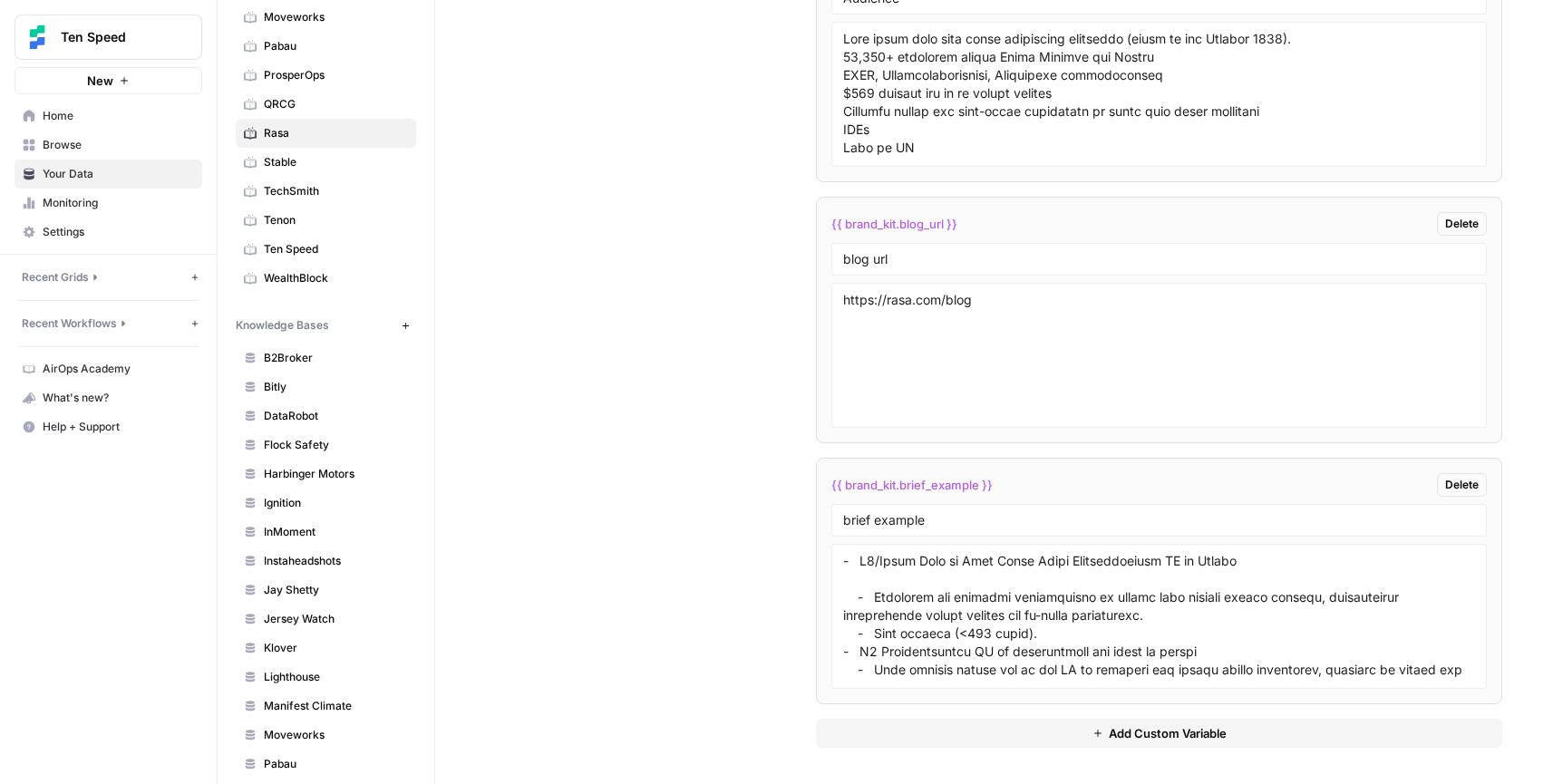 click on "Browse" at bounding box center (118, 145) 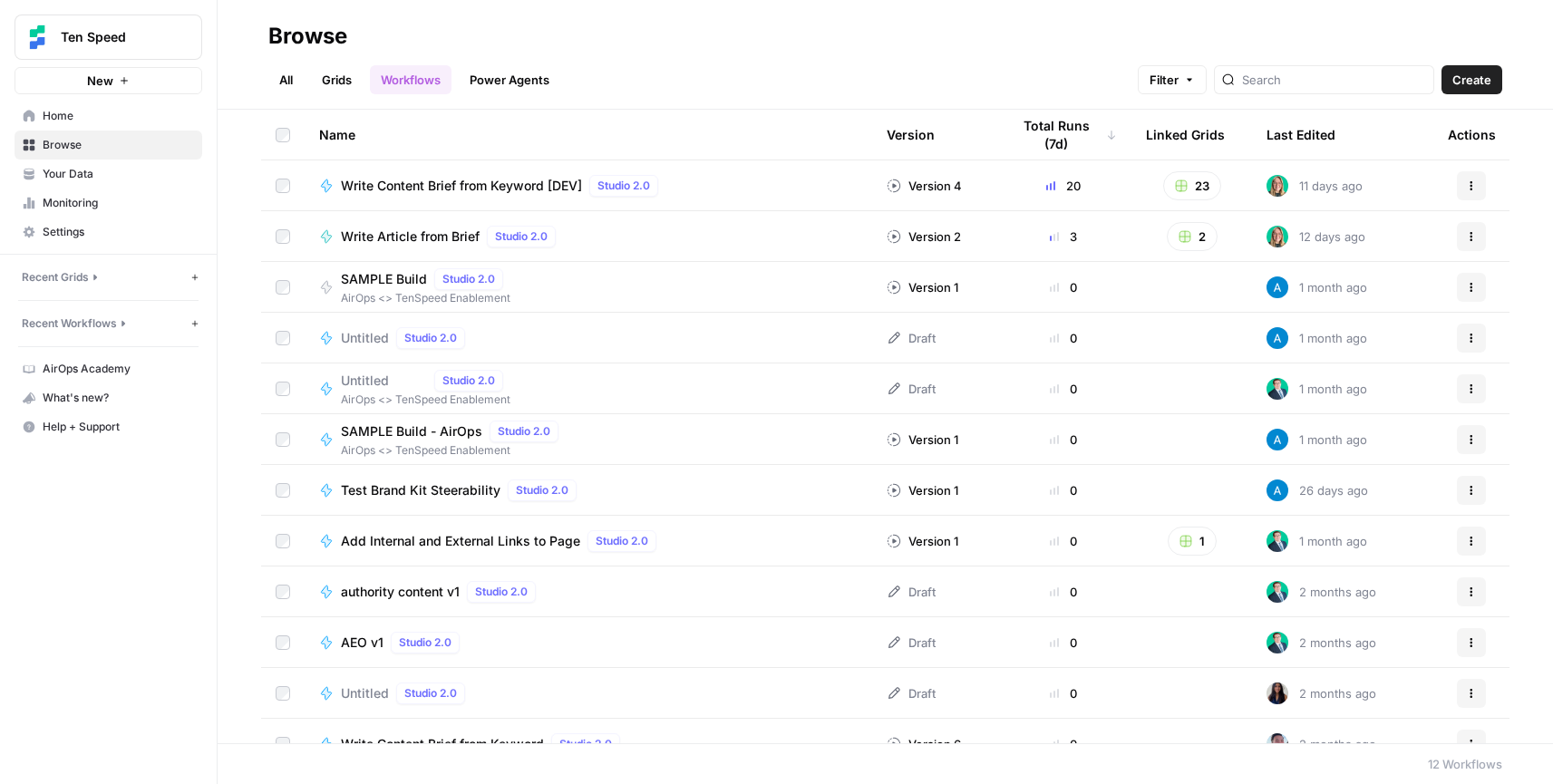 click on "Home" at bounding box center [118, 116] 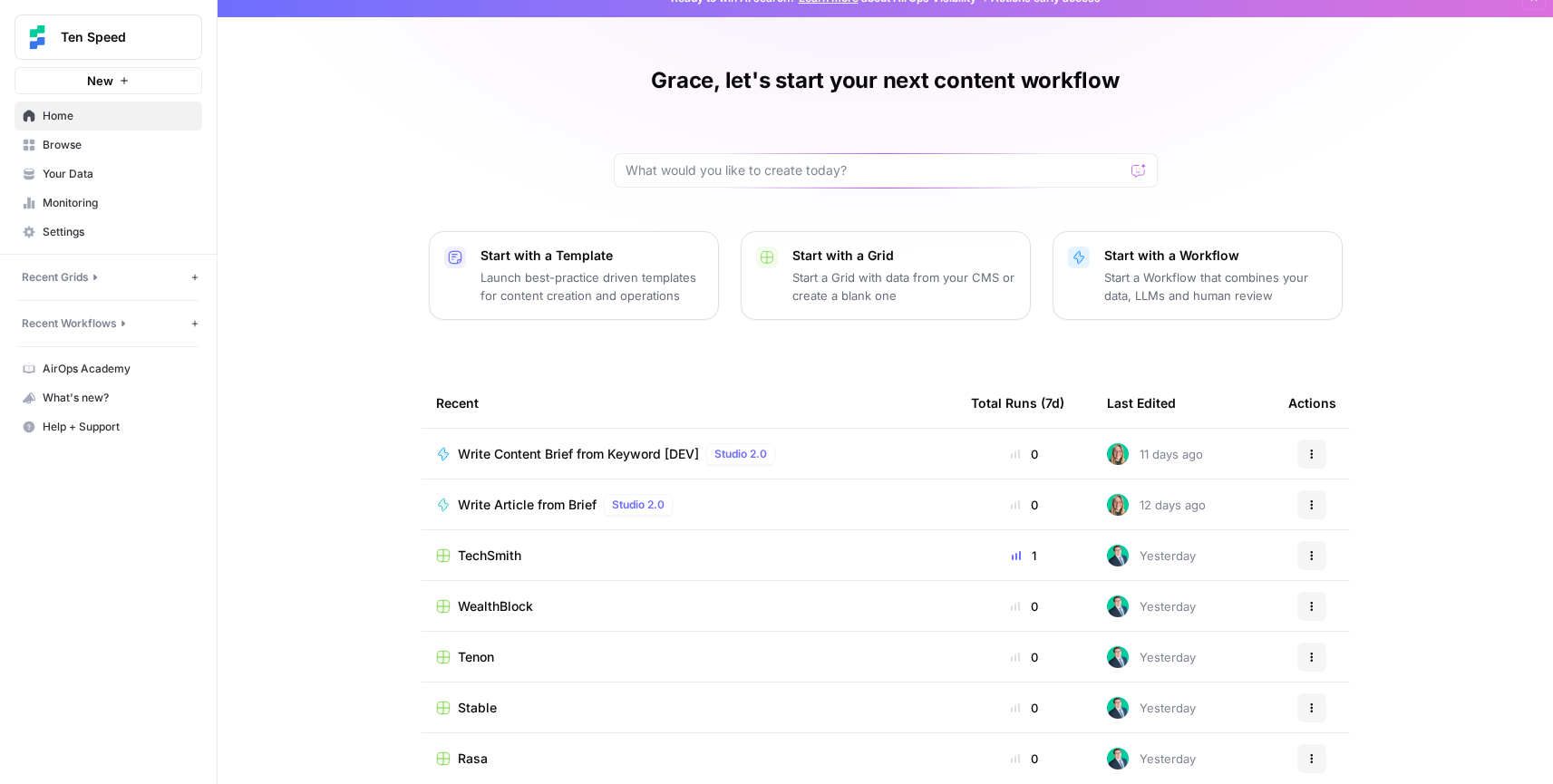 scroll, scrollTop: 50, scrollLeft: 0, axis: vertical 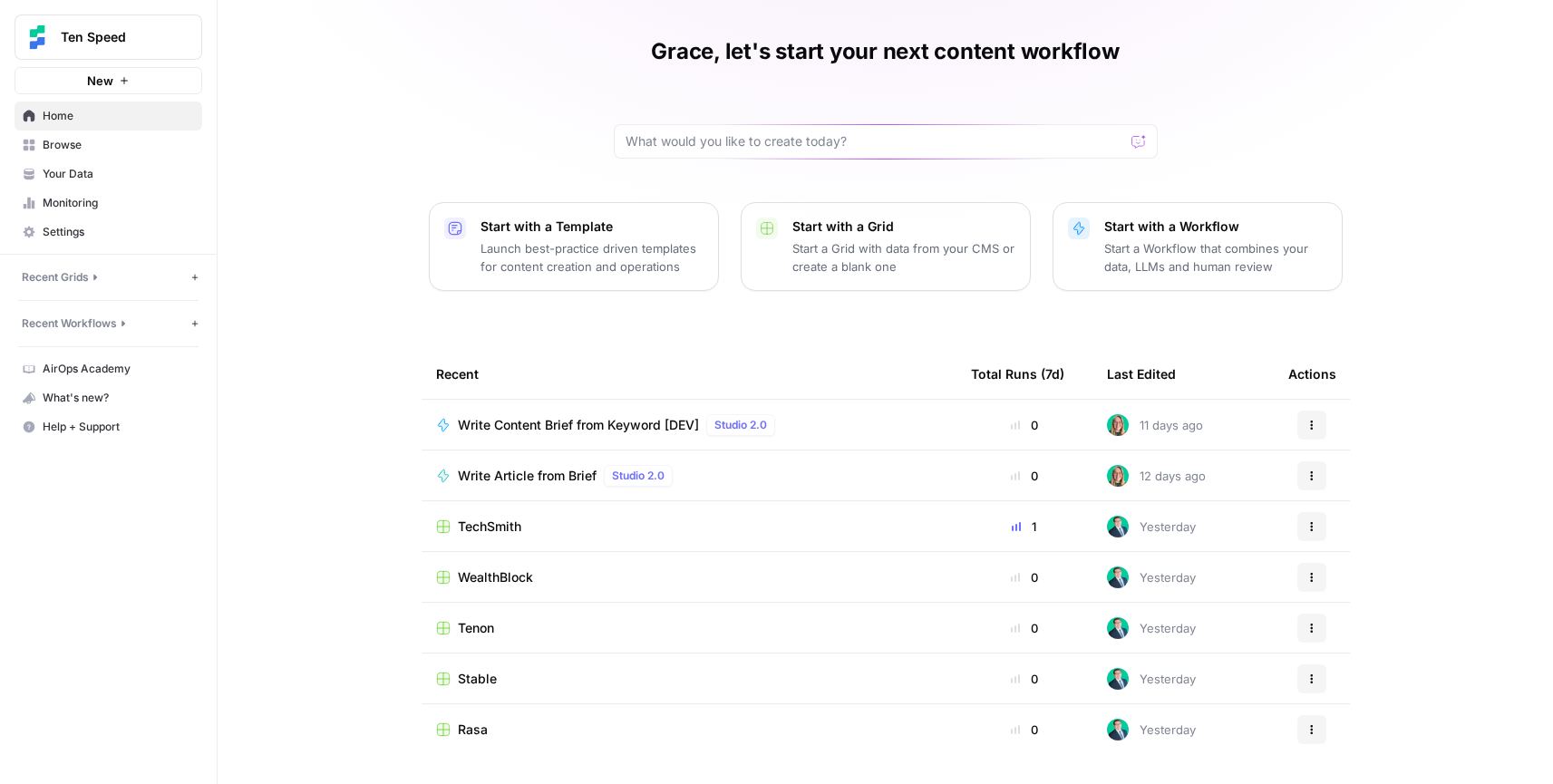 click on "Monitoring" at bounding box center [118, 203] 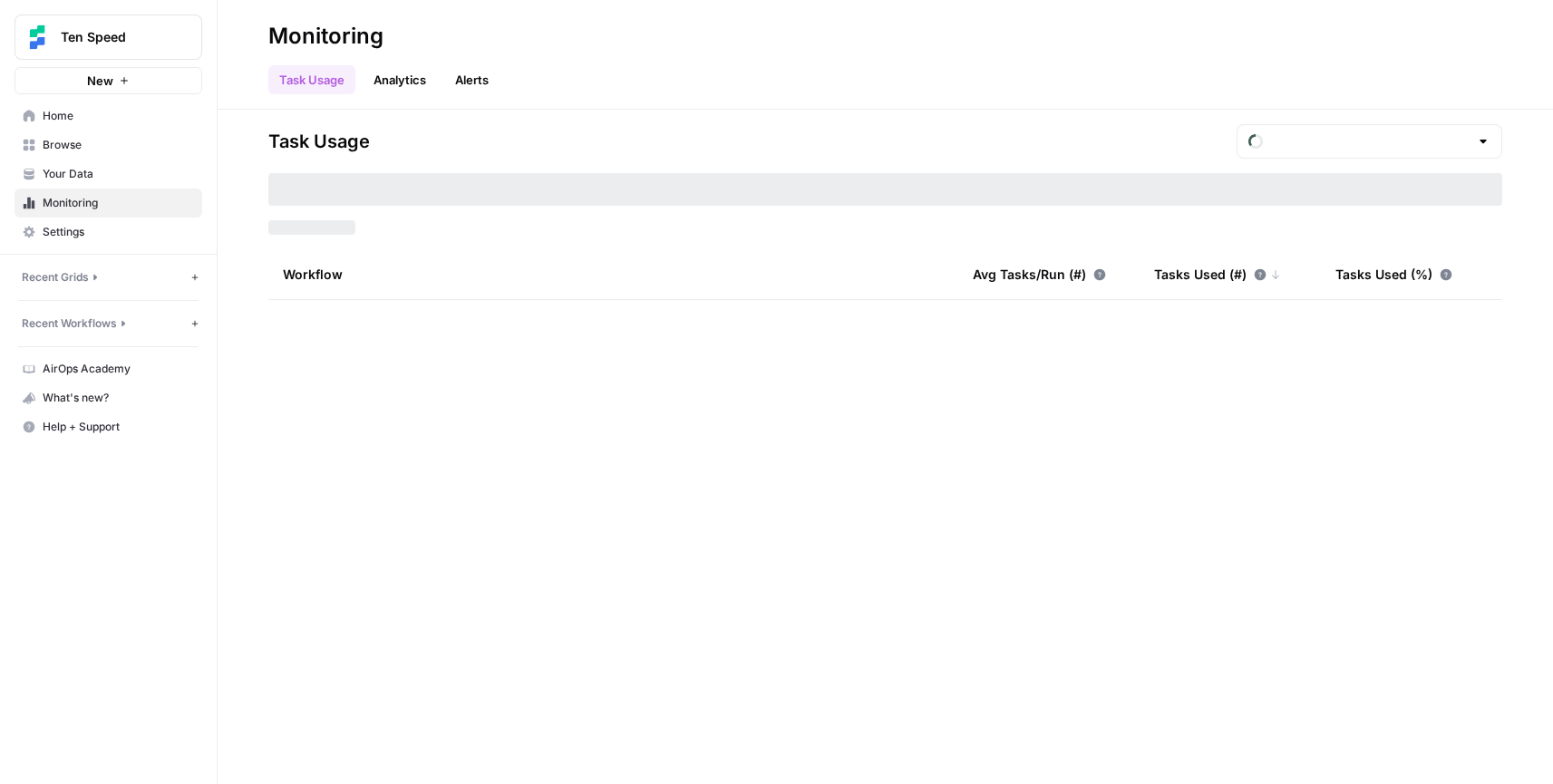 type on "August Tasks" 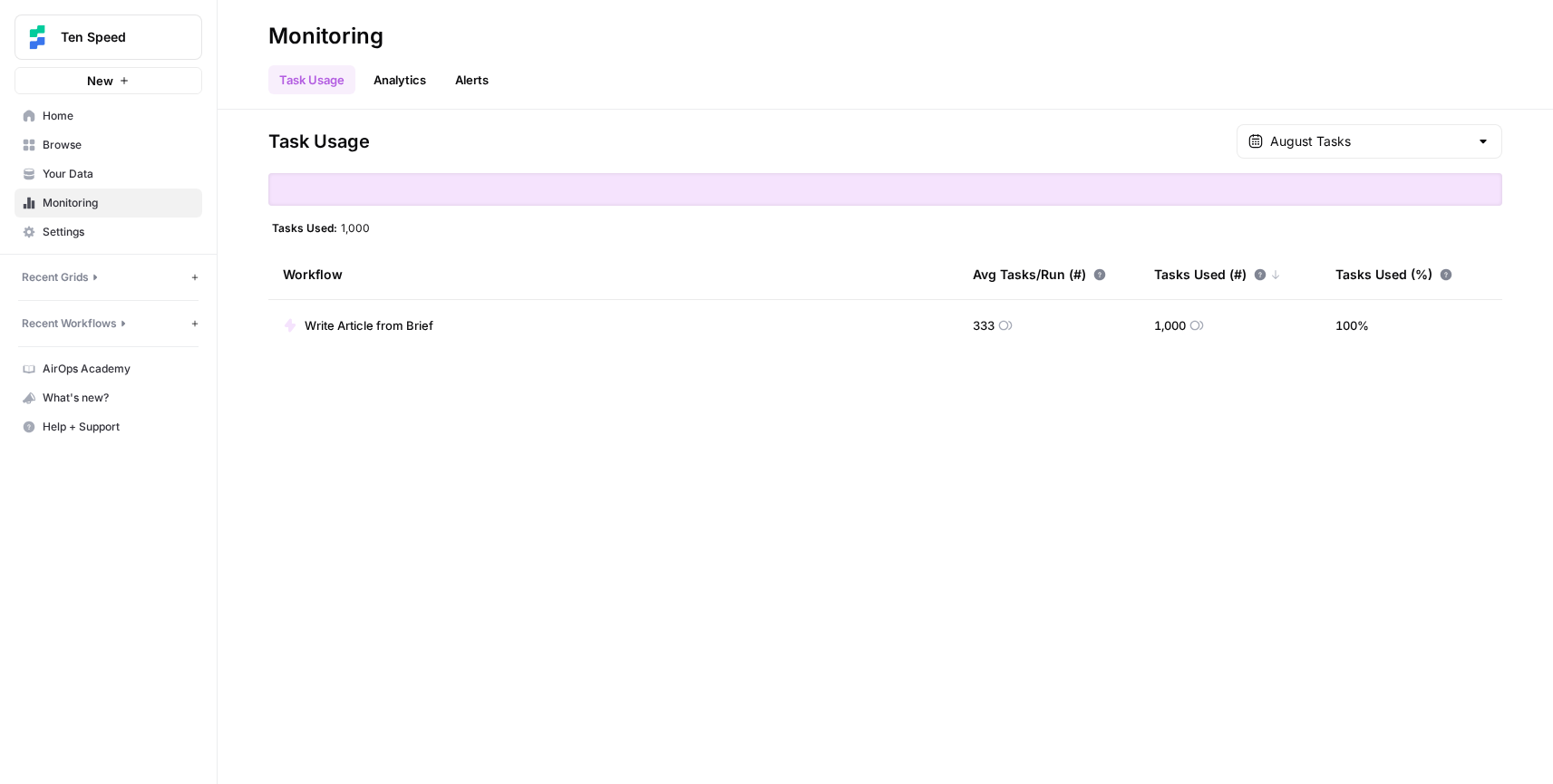 click on "Recent Grids" at bounding box center (55, 277) 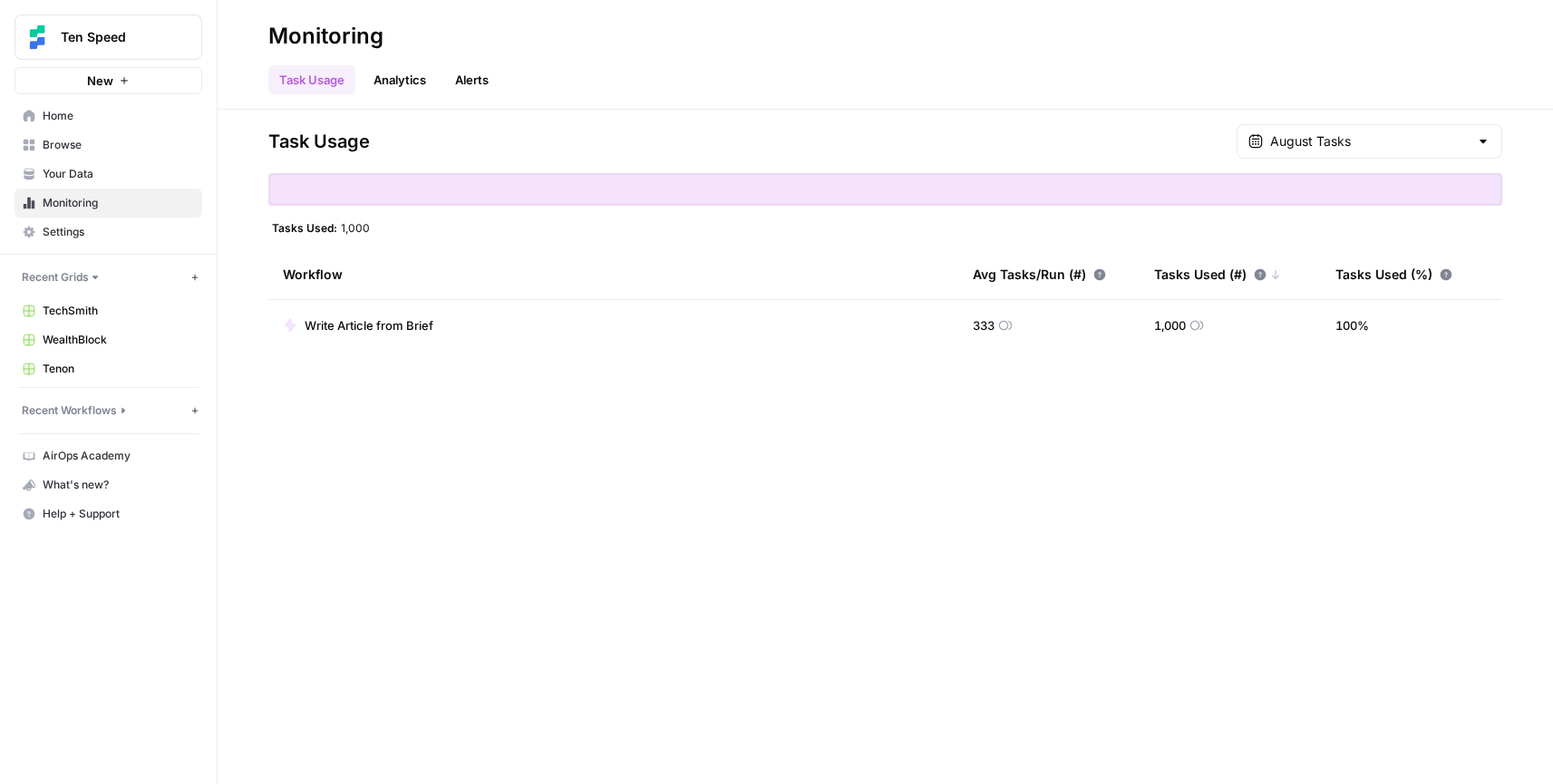 click on "Home" at bounding box center (118, 116) 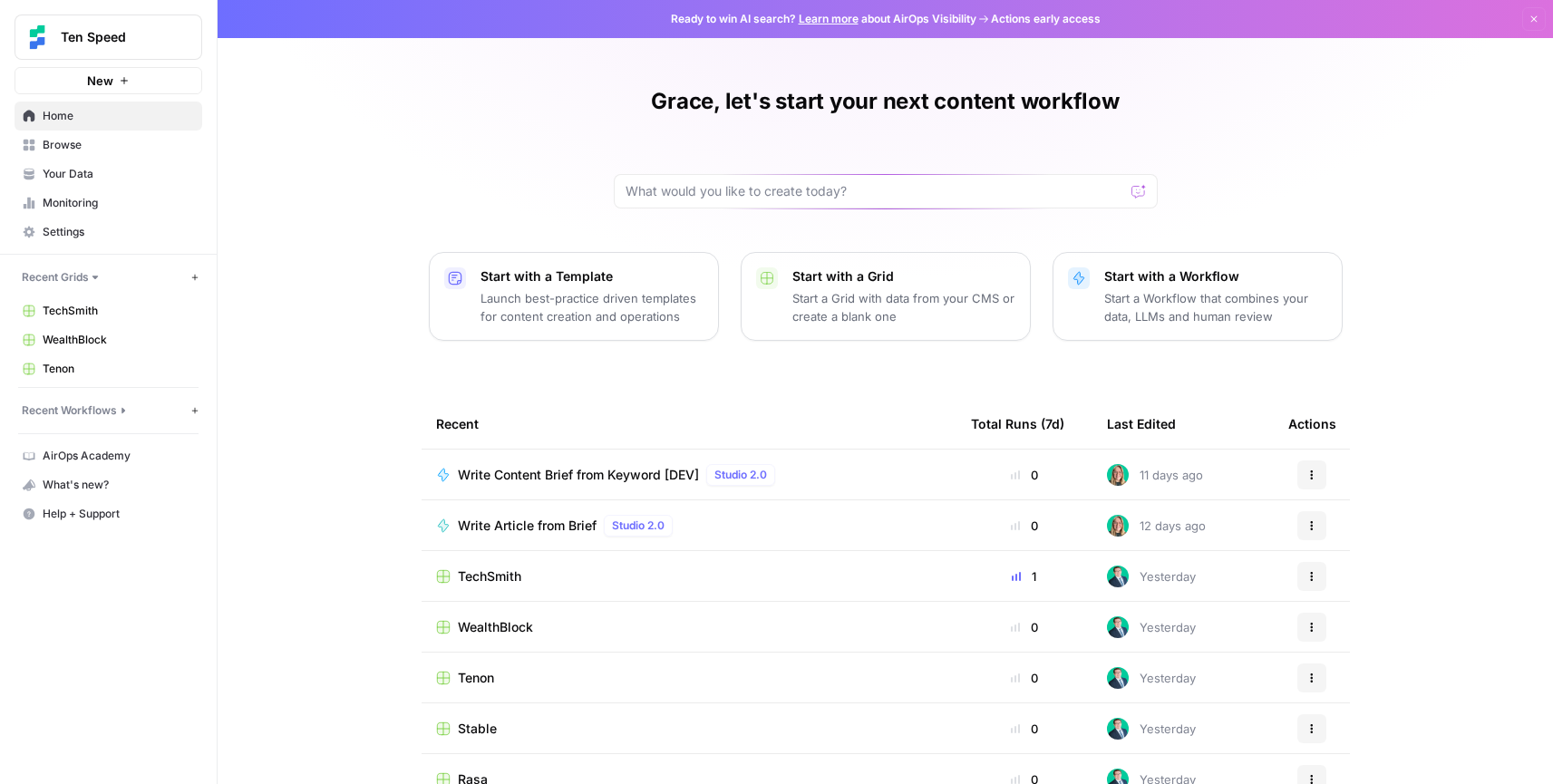 scroll, scrollTop: 50, scrollLeft: 0, axis: vertical 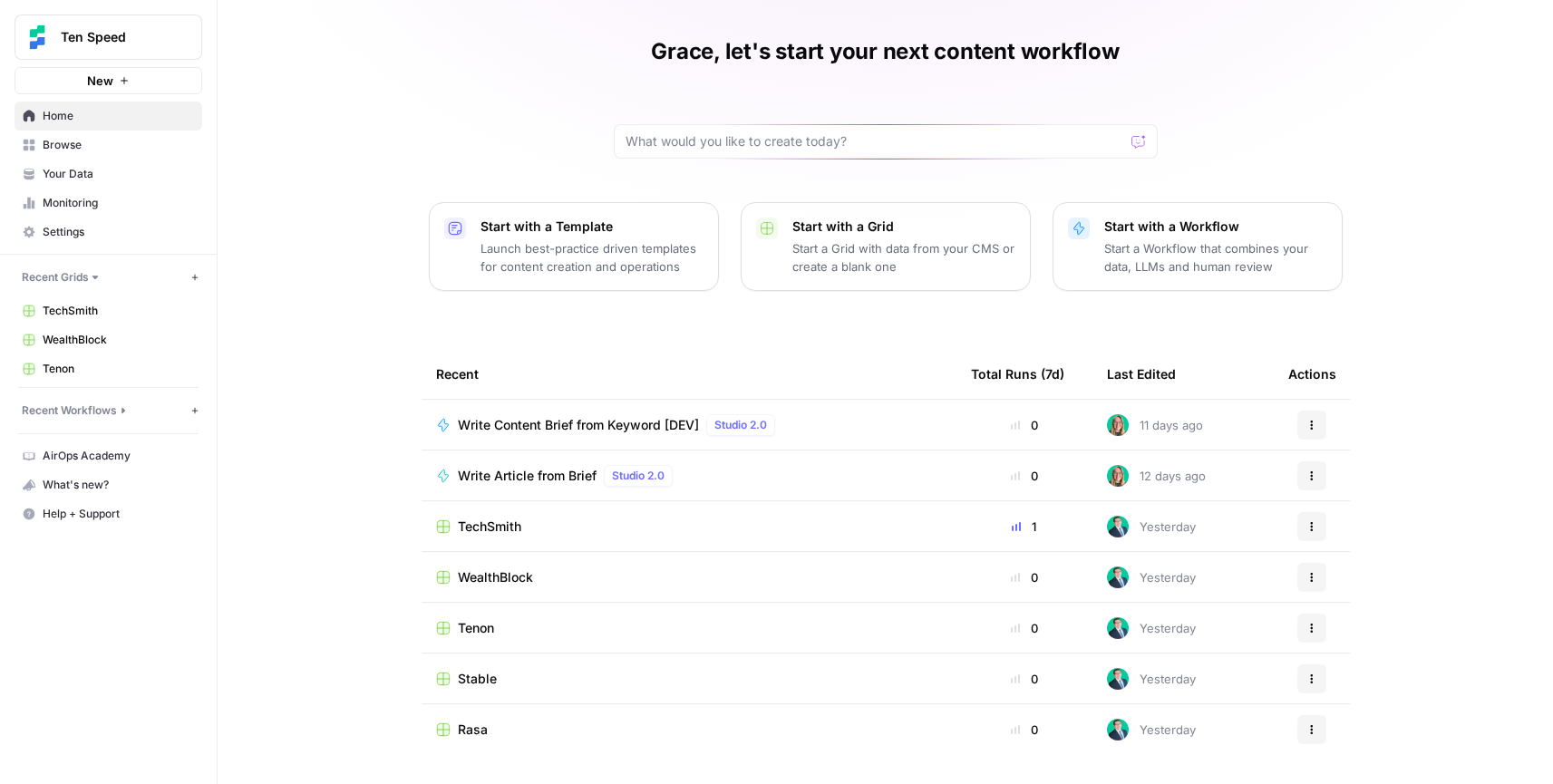 click on "TechSmith" at bounding box center [118, 311] 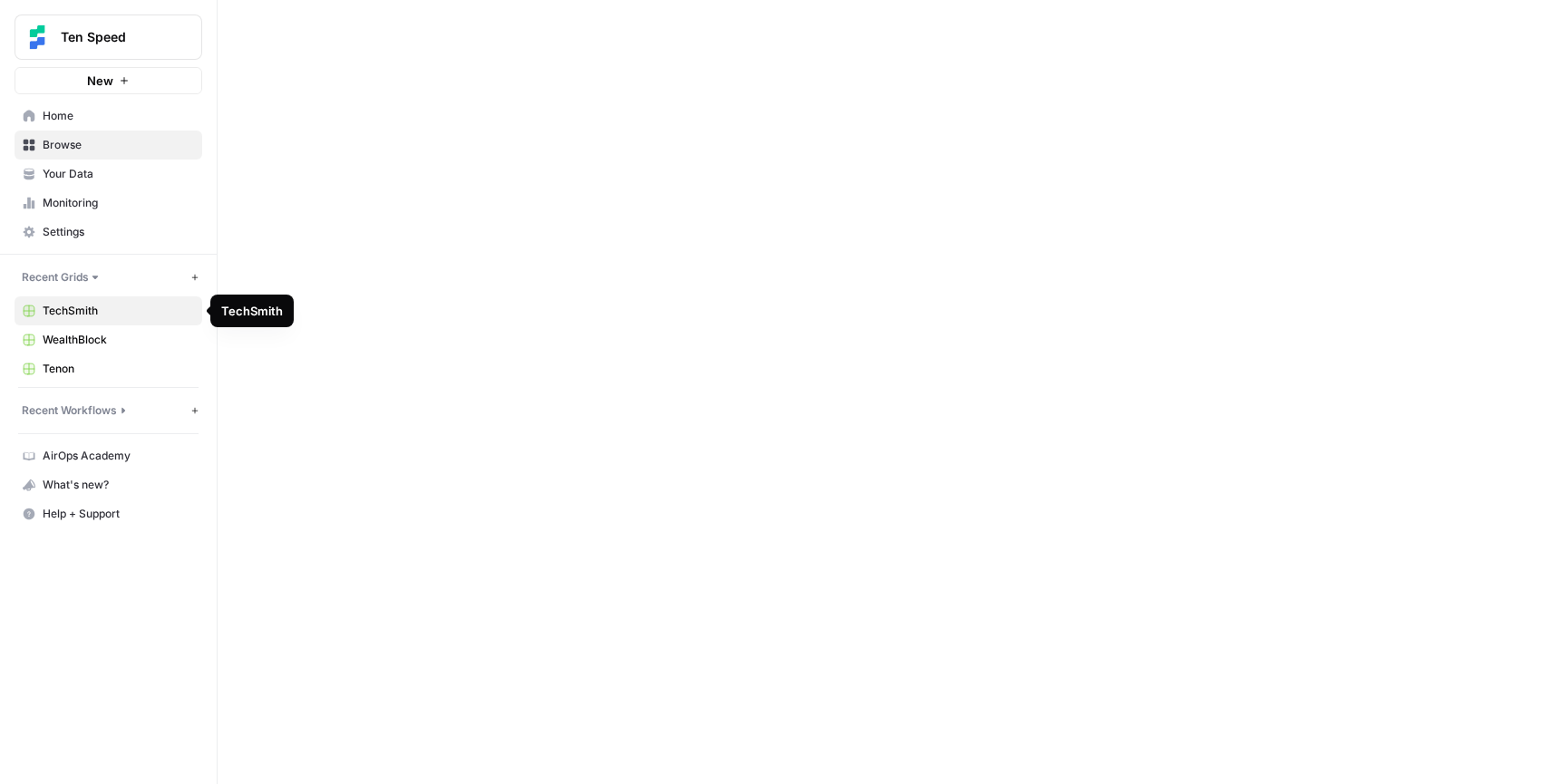 scroll, scrollTop: 0, scrollLeft: 0, axis: both 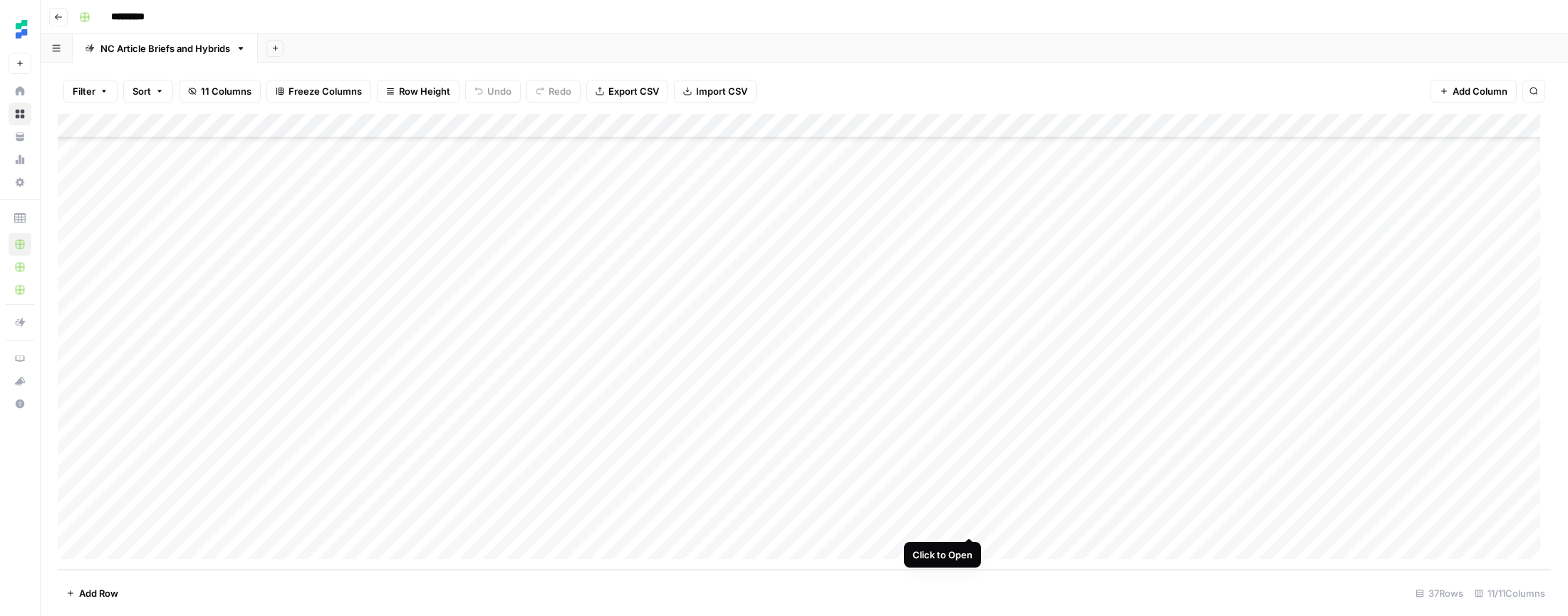 click on "Add Column" at bounding box center (804, 342) 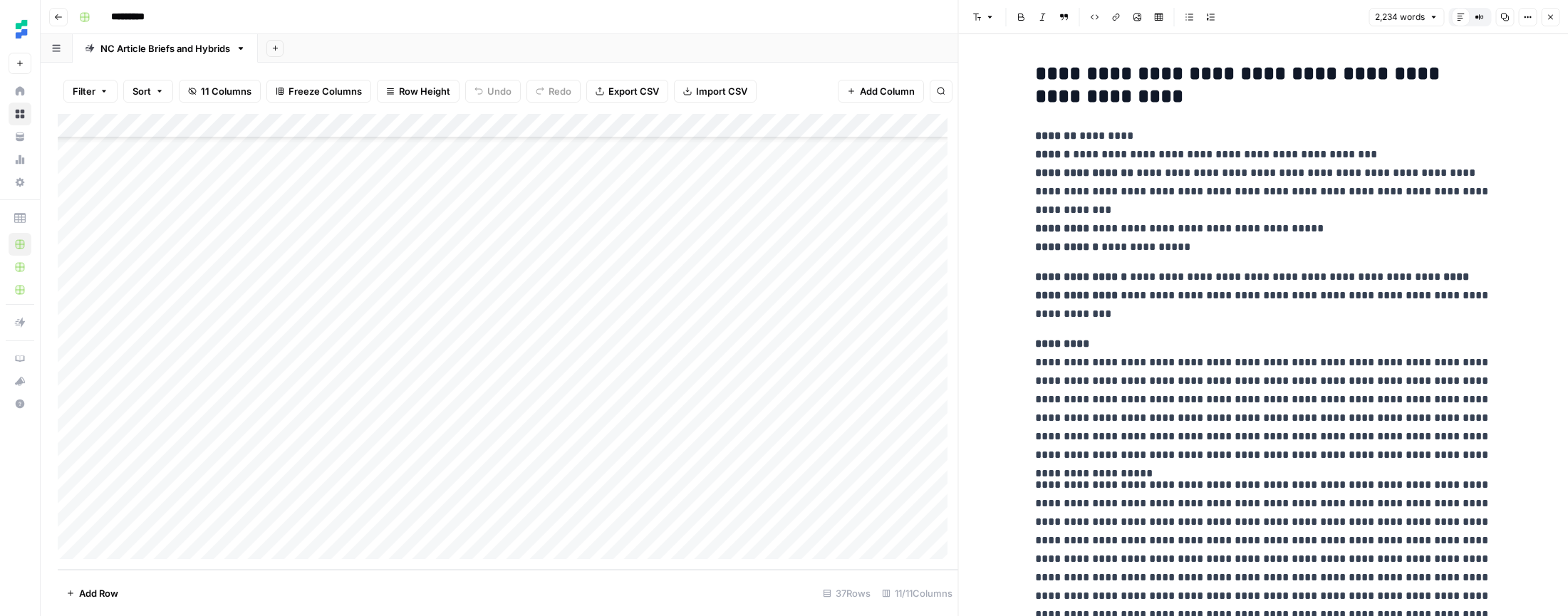 click 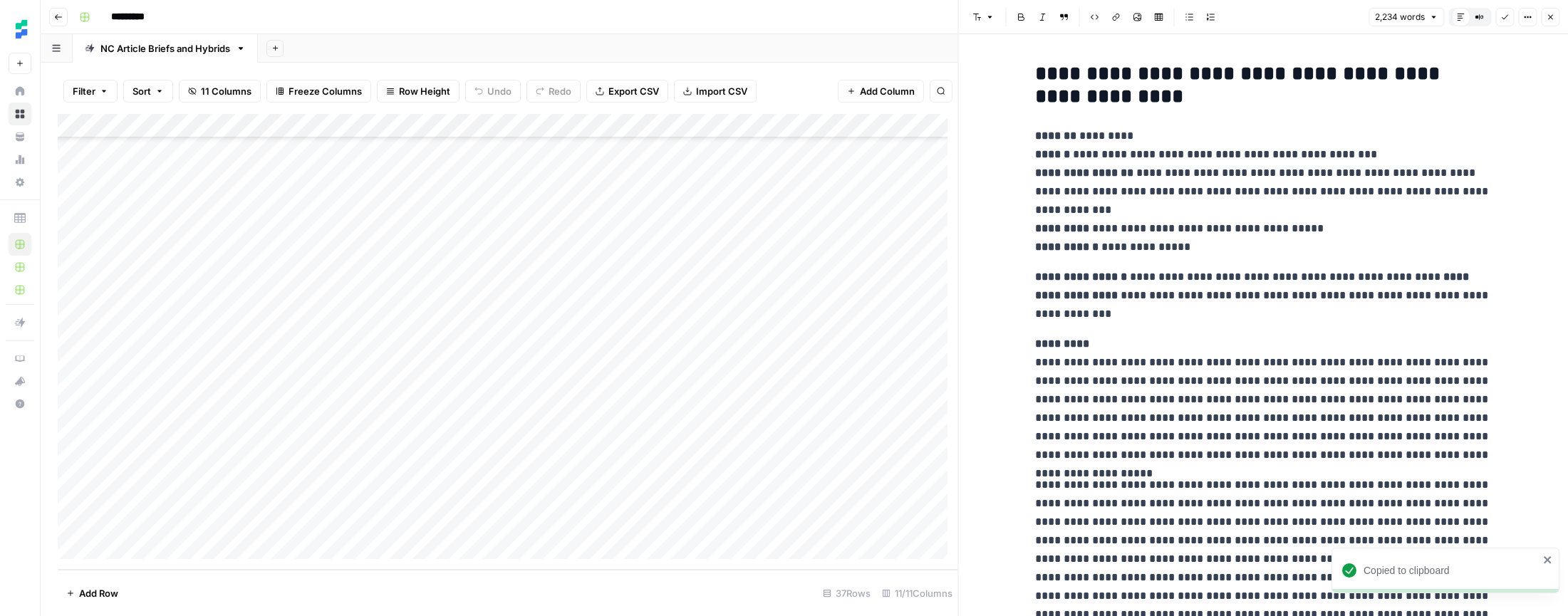 click on "Close" at bounding box center (1550, 17) 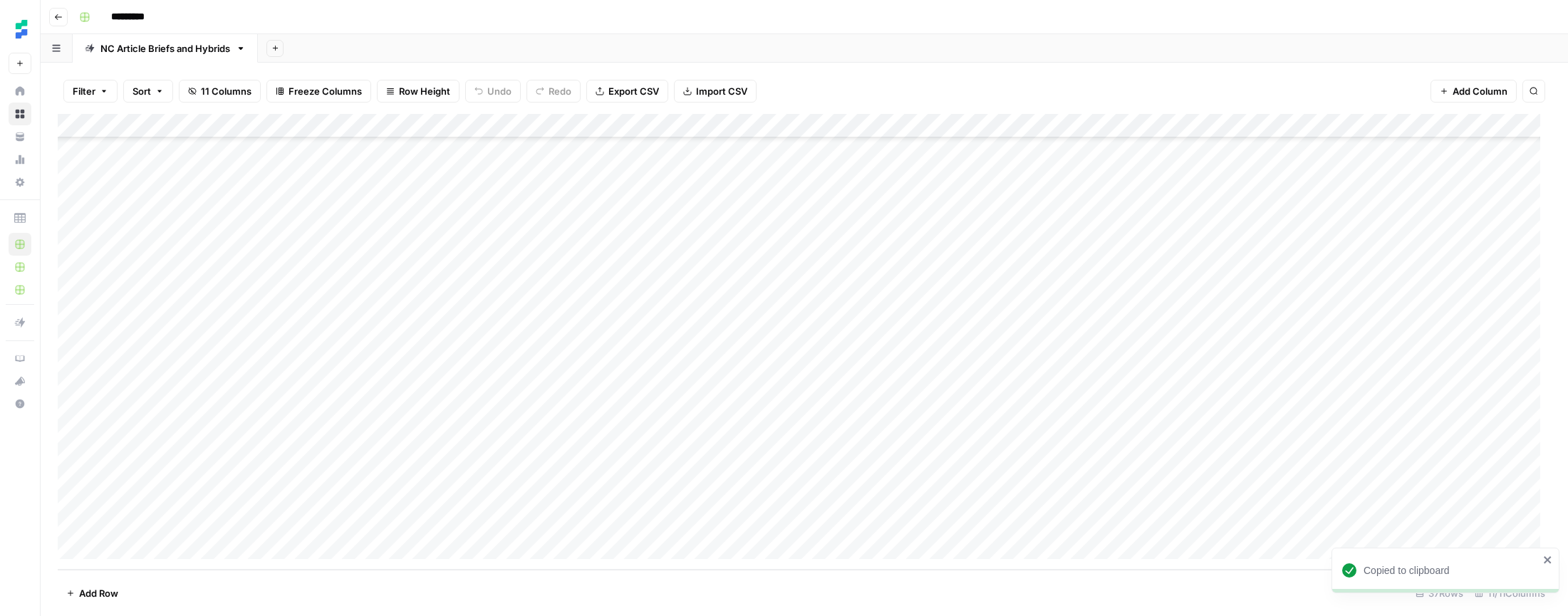 click on "Add Column" at bounding box center [804, 342] 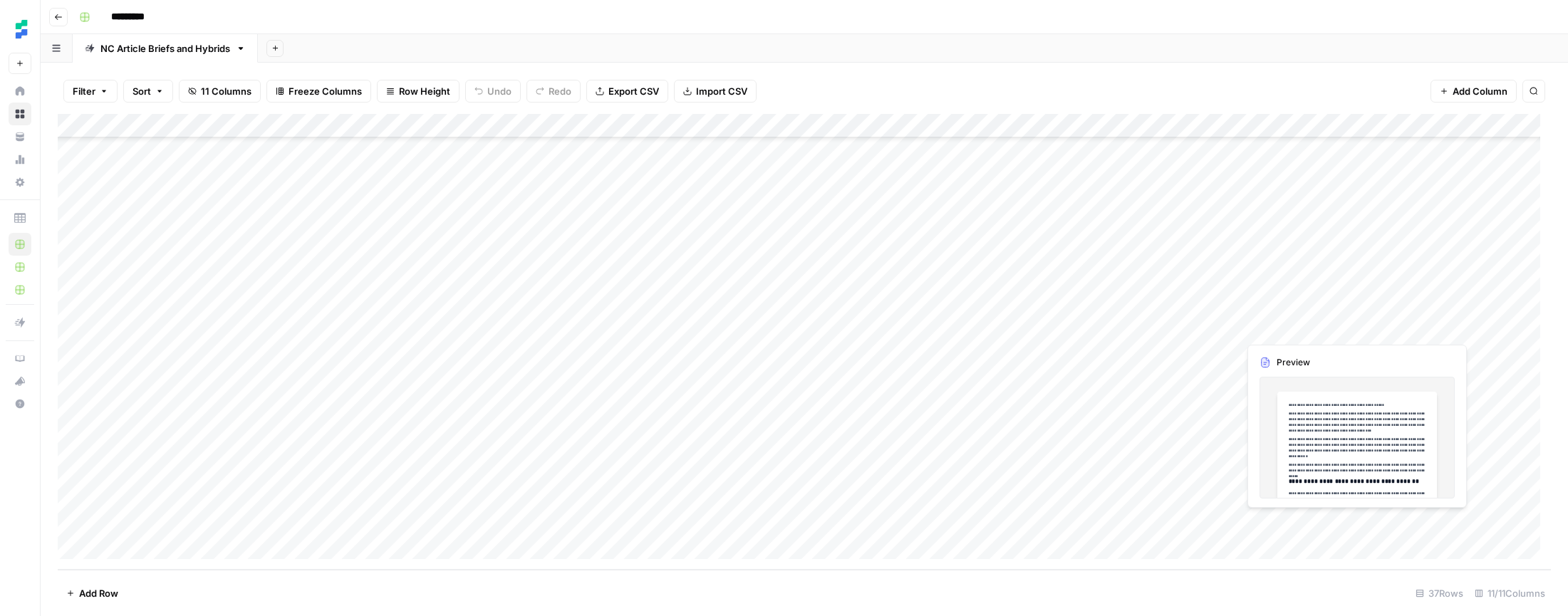 click on "Add Column" at bounding box center [804, 342] 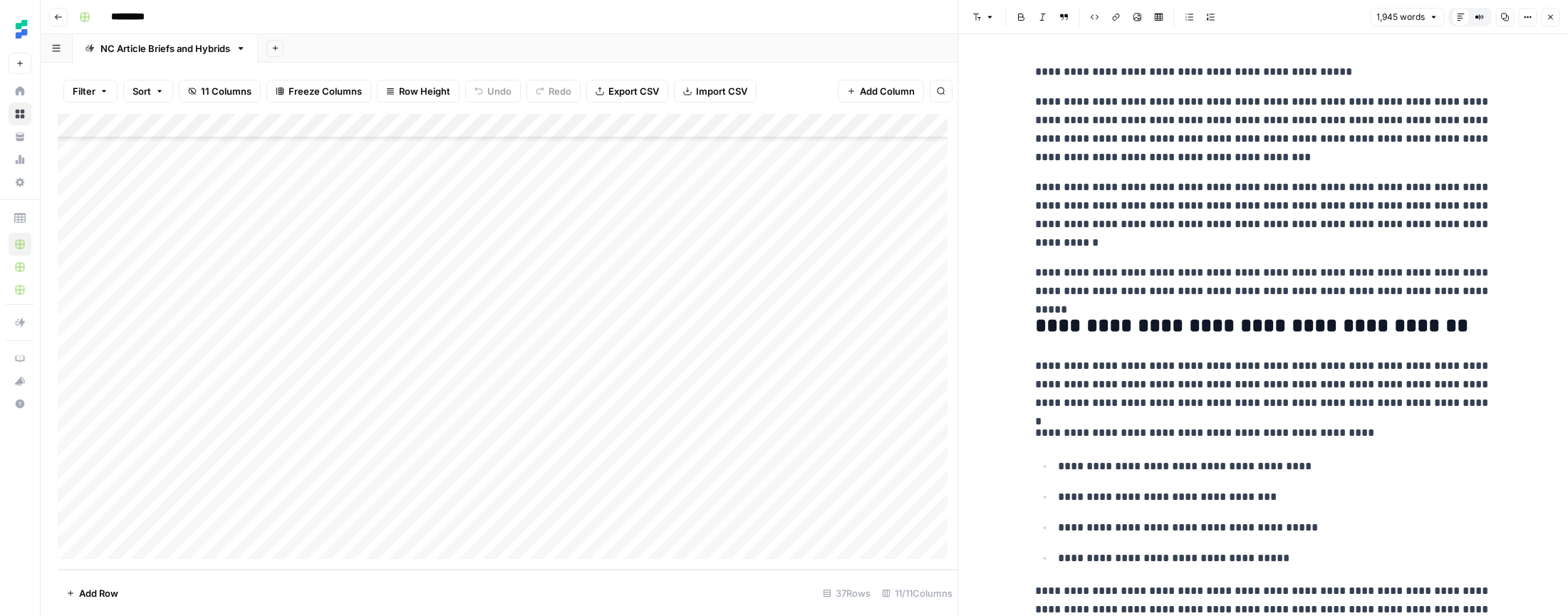 click on "Copy" at bounding box center [1505, 17] 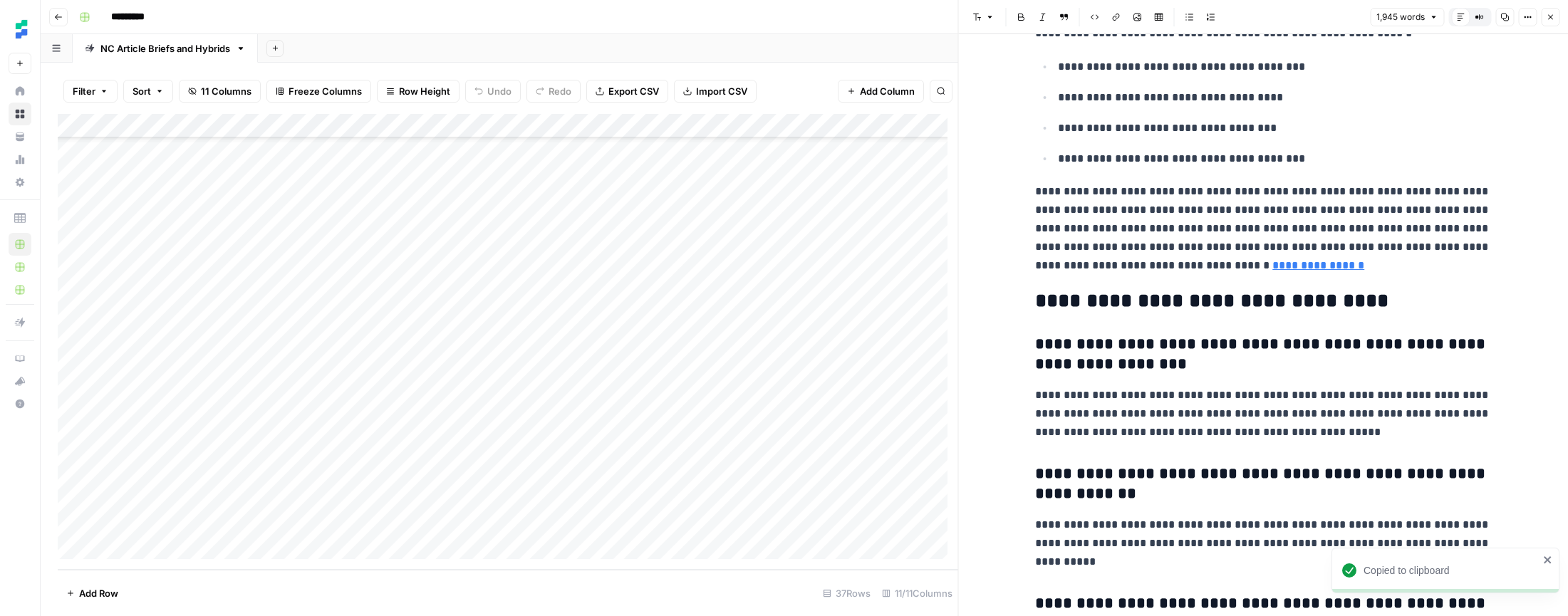 scroll, scrollTop: 6158, scrollLeft: 0, axis: vertical 